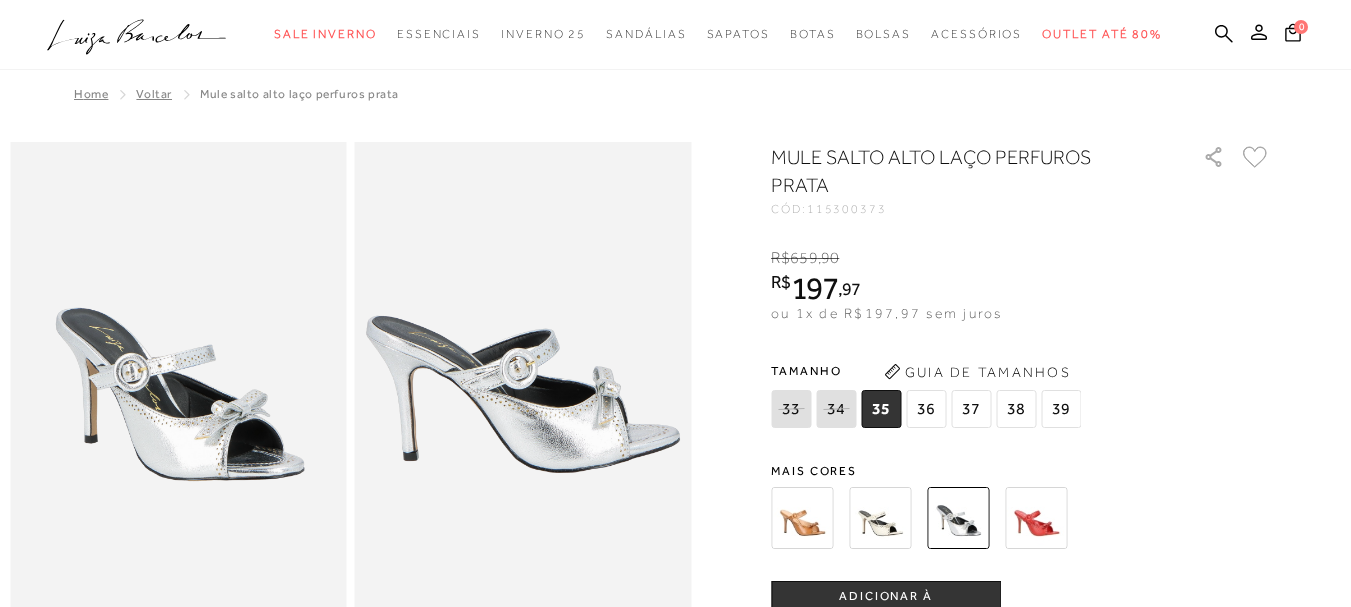 scroll, scrollTop: 200, scrollLeft: 0, axis: vertical 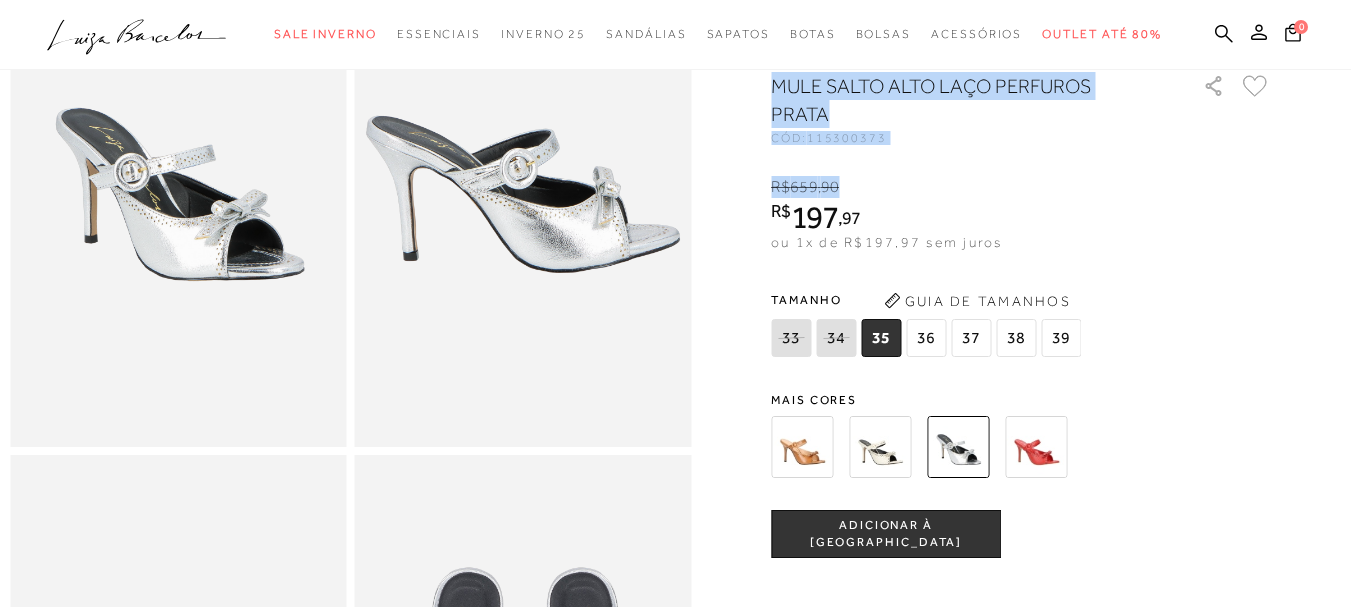 click on "MULE SALTO ALTO LAÇO PERFUROS PRATA
CÓD:
115300373
×
É necessário selecionar um tamanho para adicionar o produto como favorito.
R$ 659 , 90
R$ 197 , 97
ou 1x de R$197,97 sem juros
De  R$ 659,90
Por:  R$ 197,97
[GEOGRAPHIC_DATA]
33 34" at bounding box center (1021, 515) 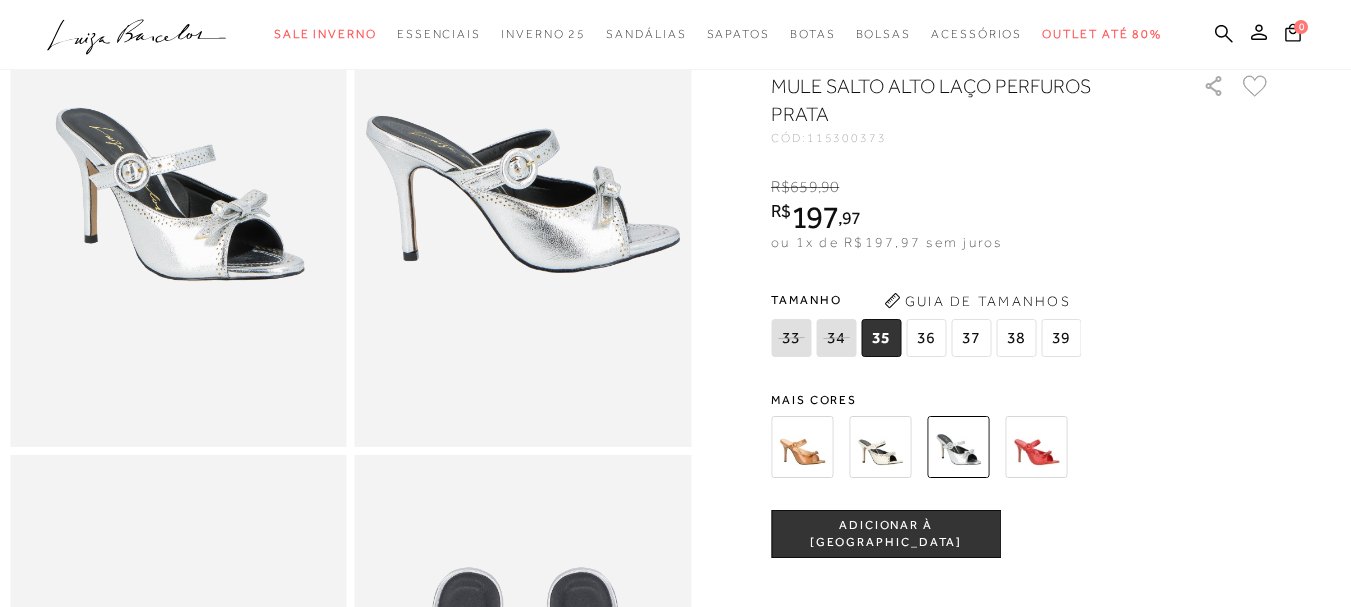 scroll, scrollTop: 100, scrollLeft: 0, axis: vertical 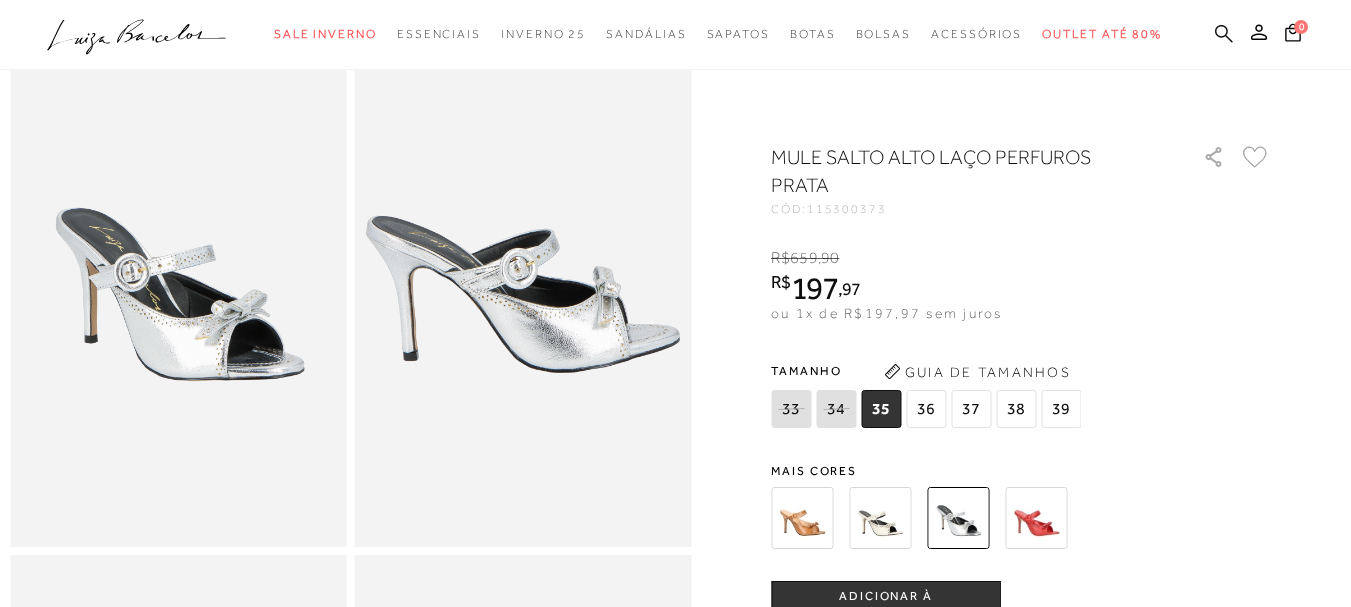 click 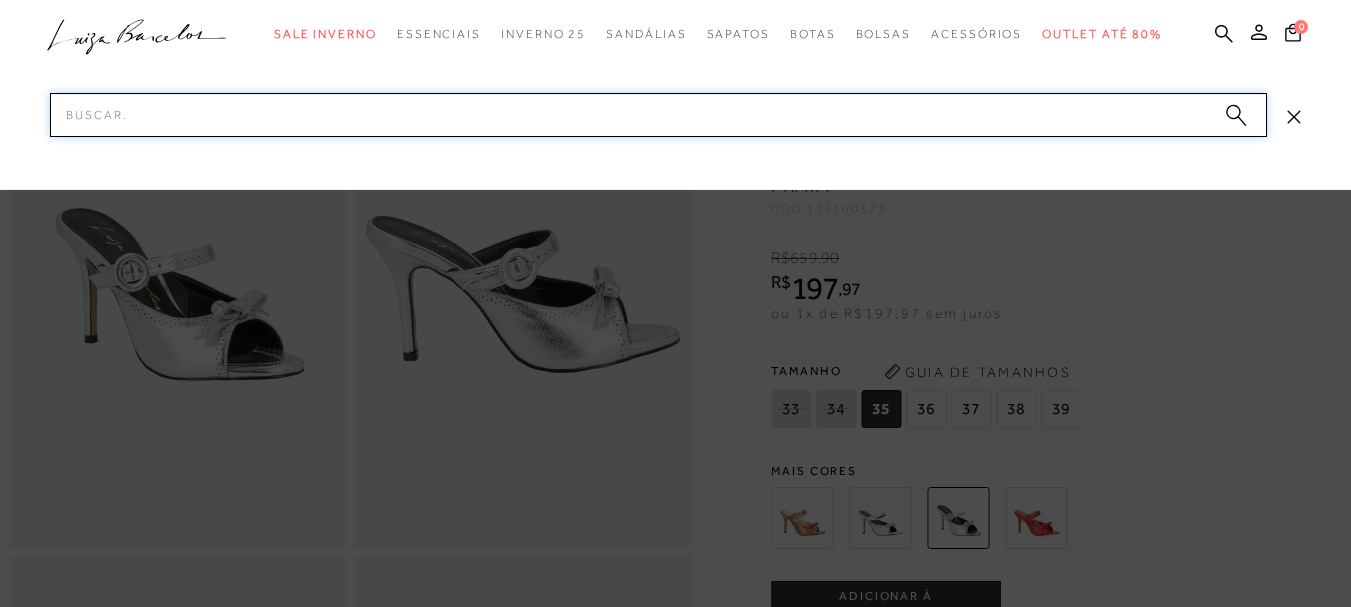 click on "Pesquisar" at bounding box center [658, 115] 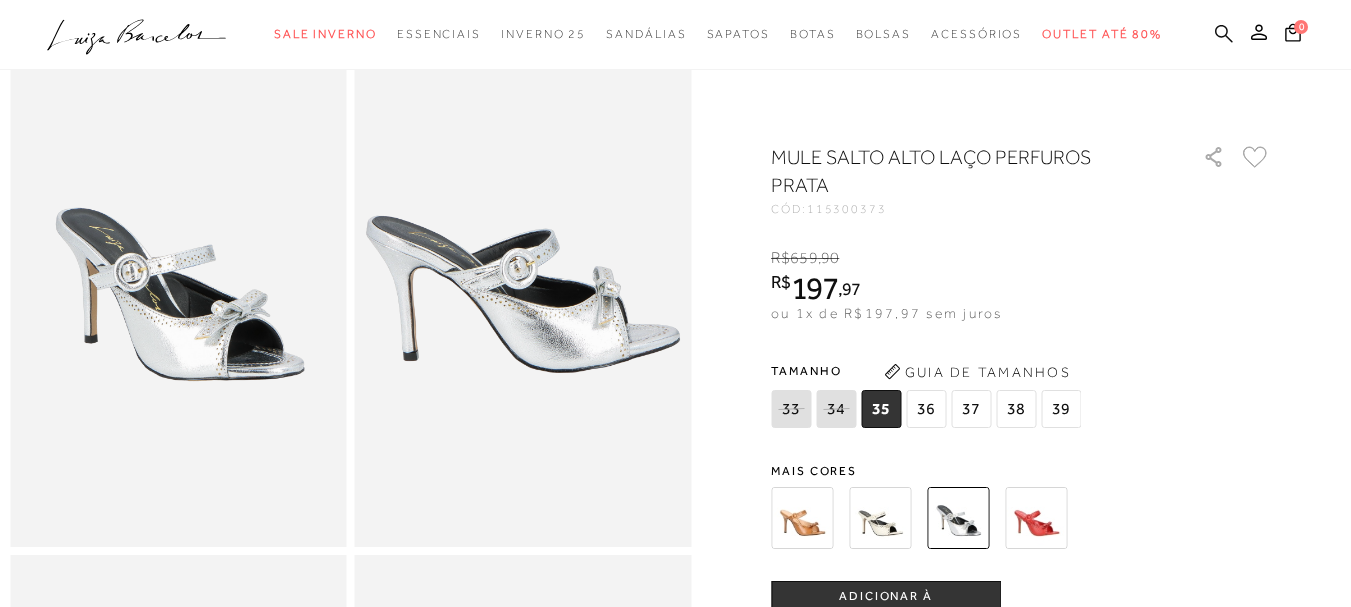 click 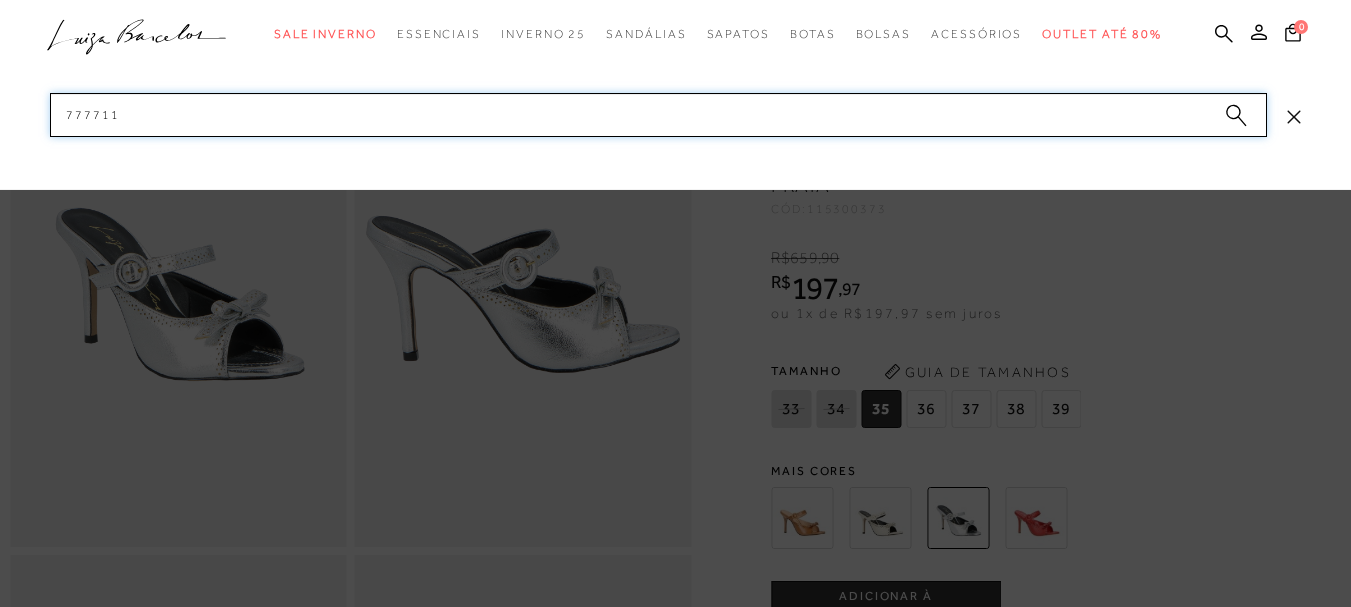 click on "777711" at bounding box center (658, 115) 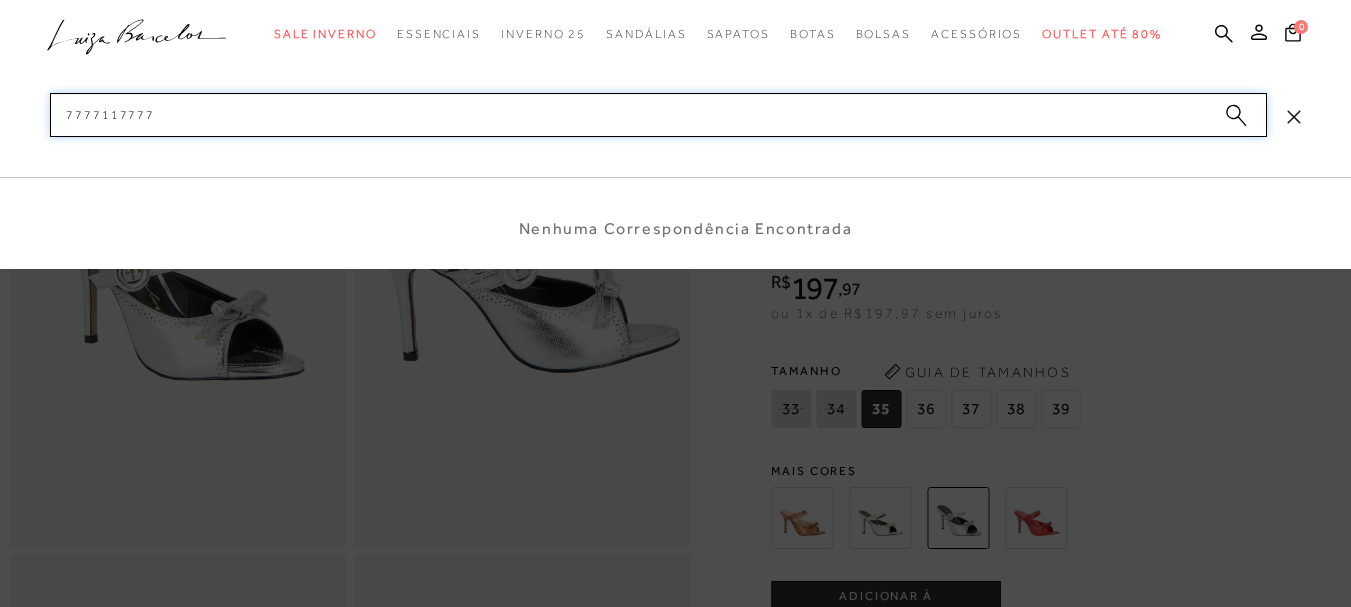 type on "7777117777" 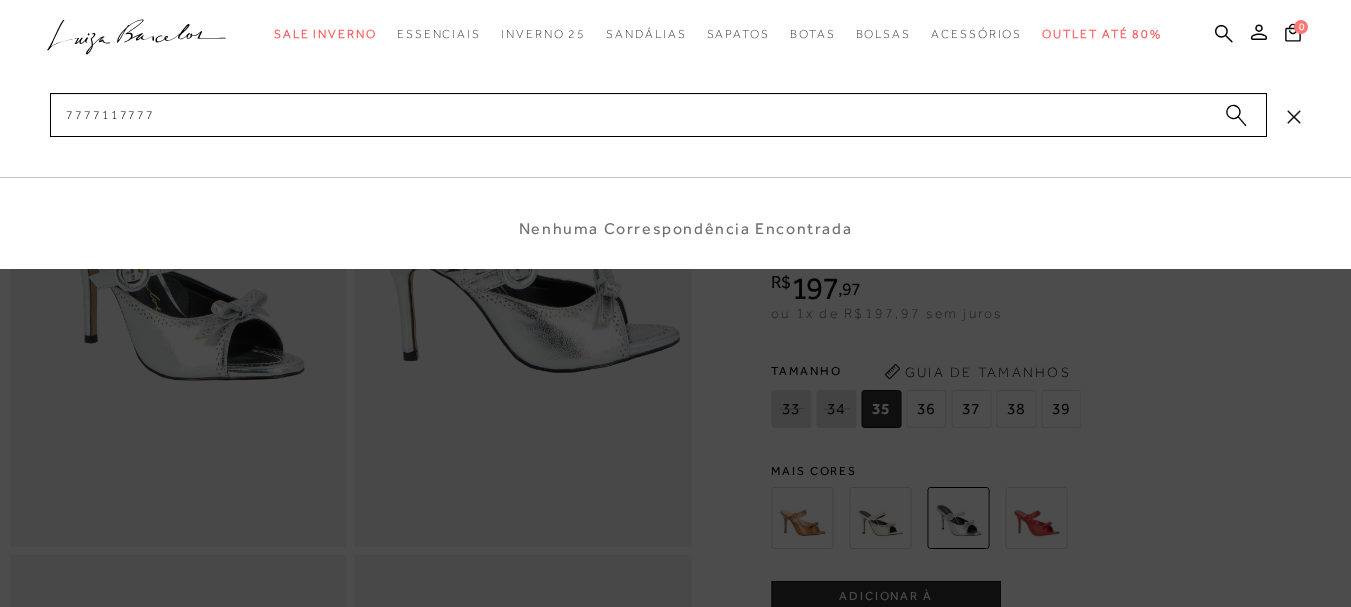 click at bounding box center (675, 303) 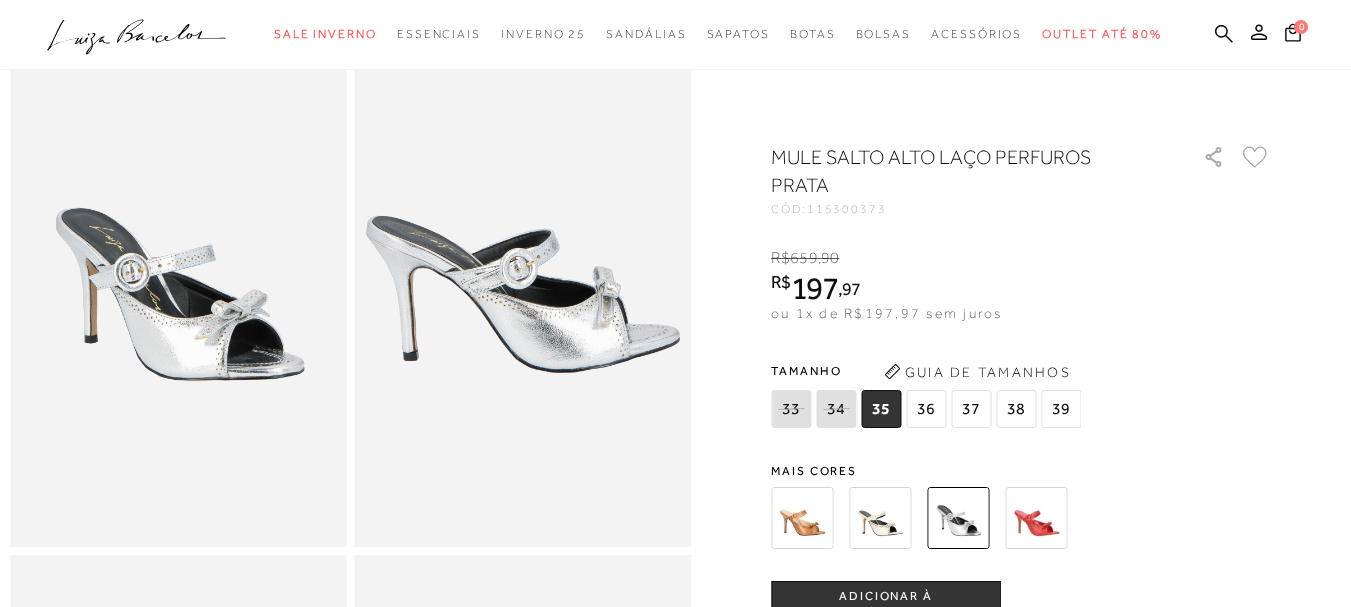 drag, startPoint x: 808, startPoint y: 559, endPoint x: 814, endPoint y: 544, distance: 16.155495 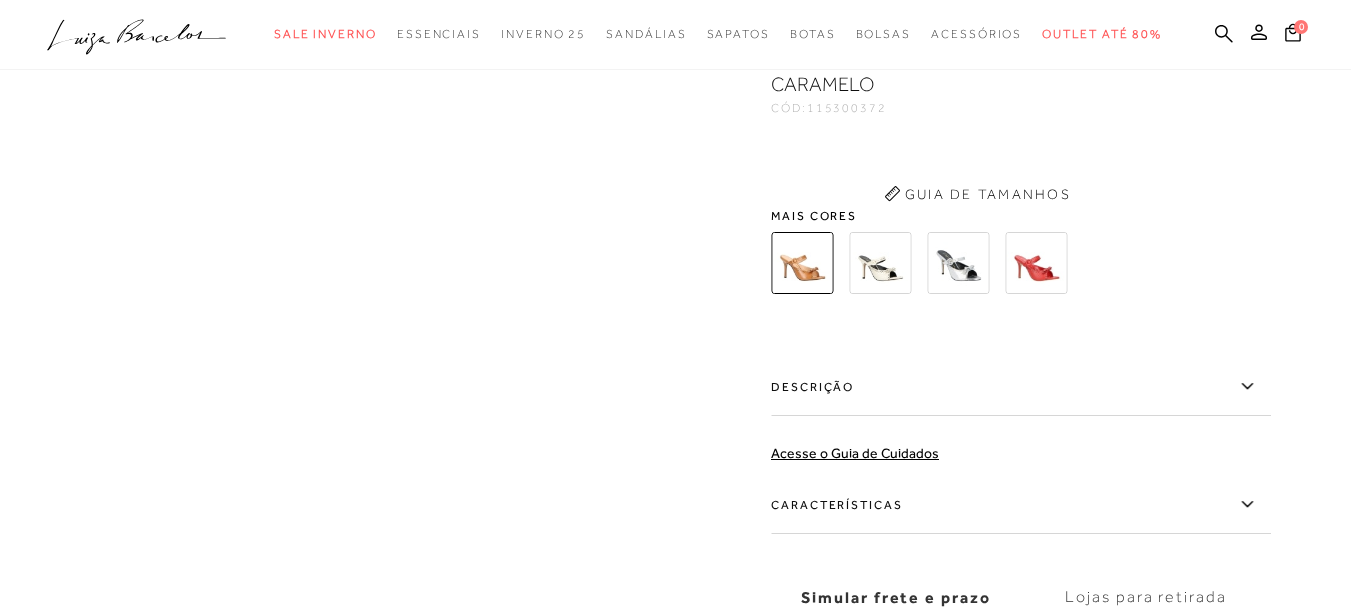 scroll, scrollTop: 0, scrollLeft: 0, axis: both 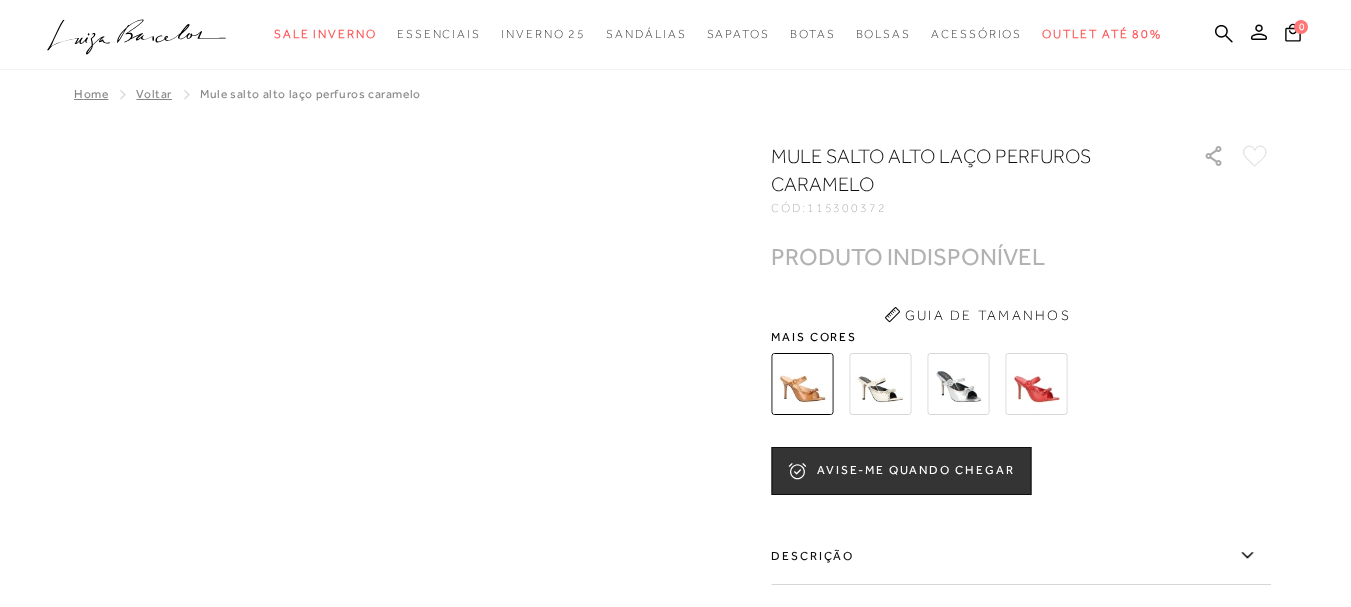 click at bounding box center [1036, 384] 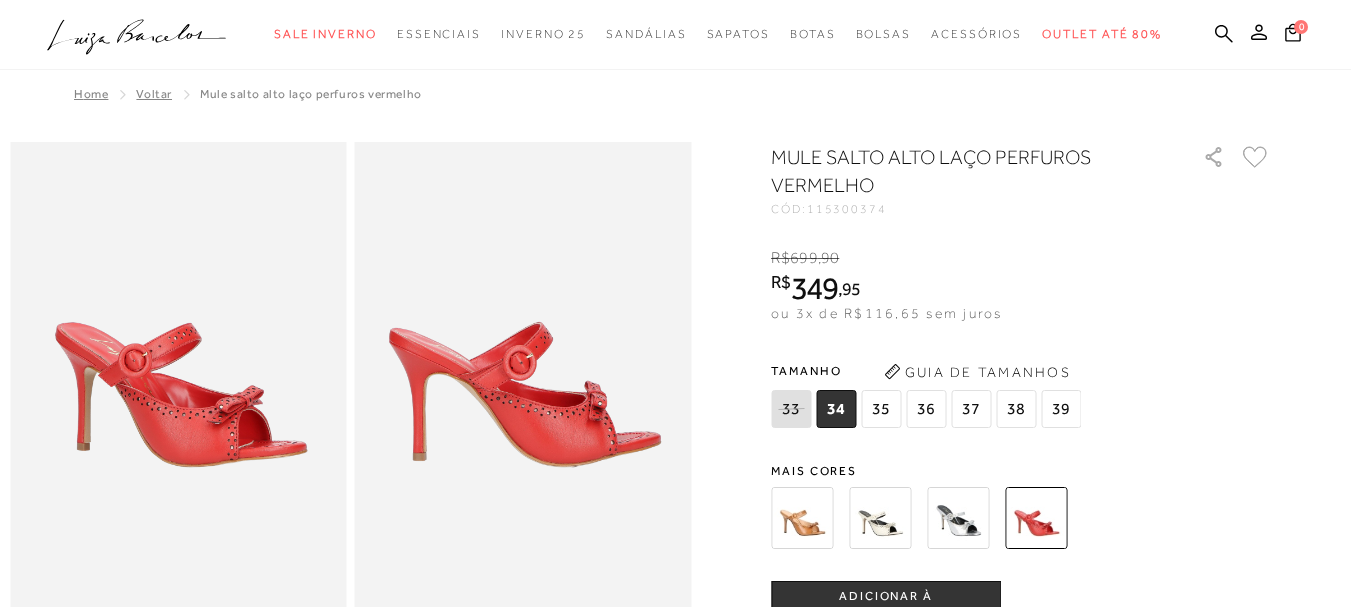 scroll, scrollTop: 0, scrollLeft: 0, axis: both 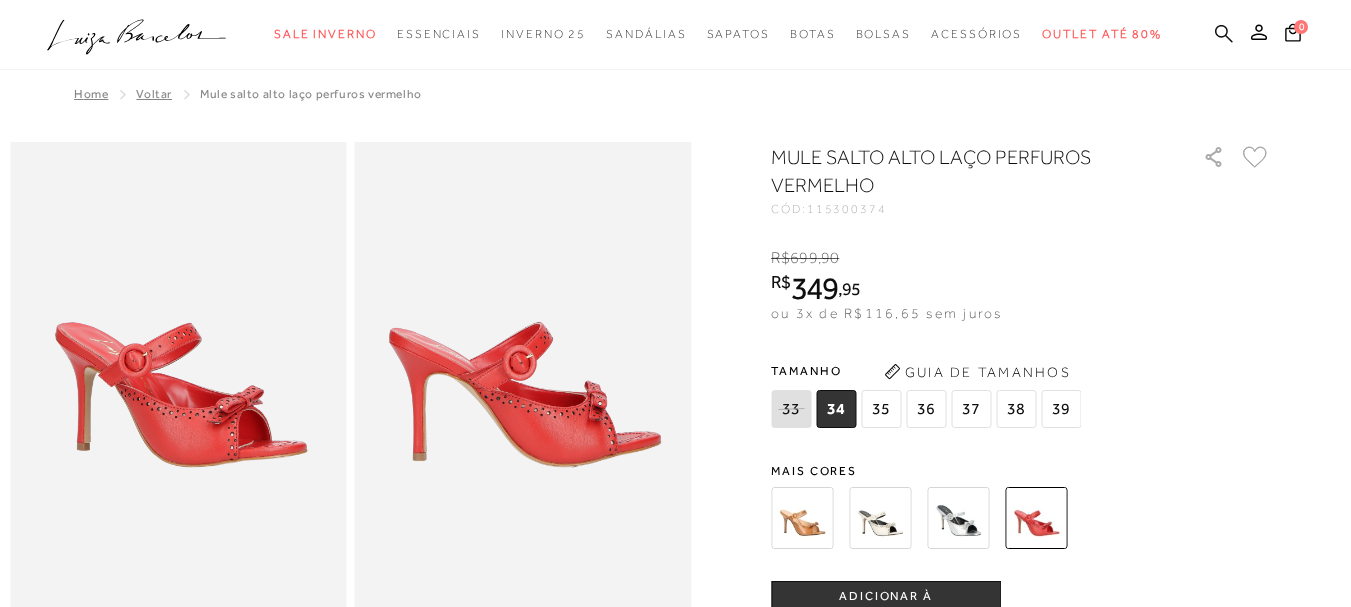 click 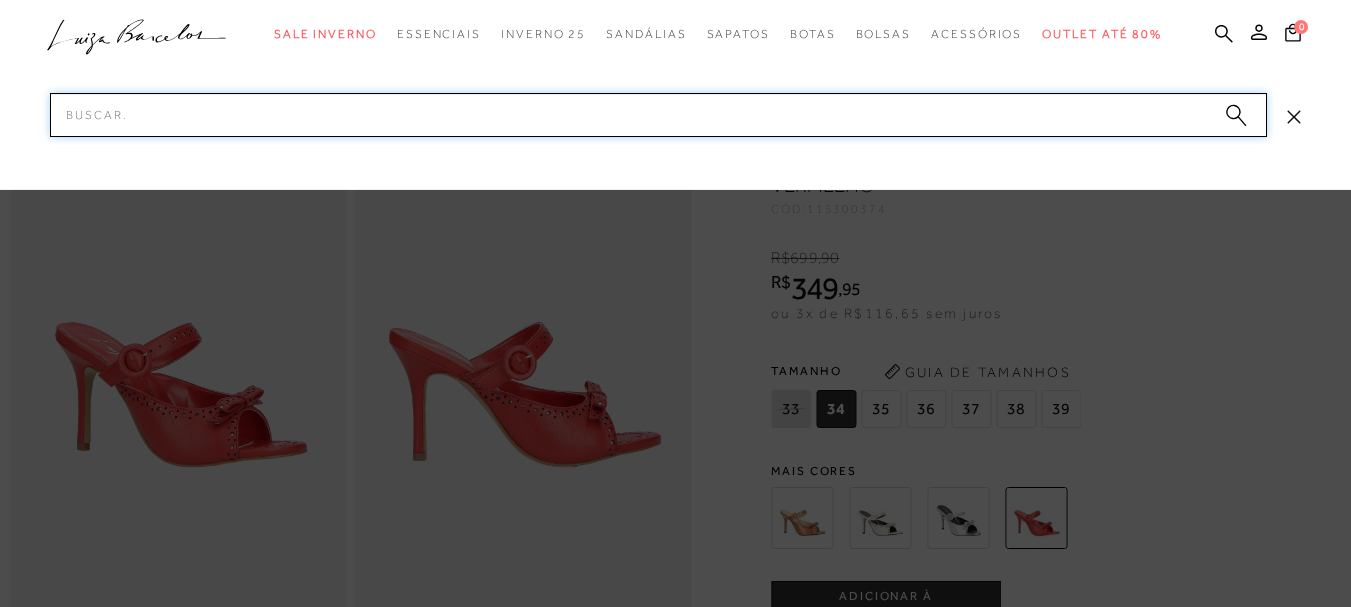click on "Pesquisar" at bounding box center [658, 115] 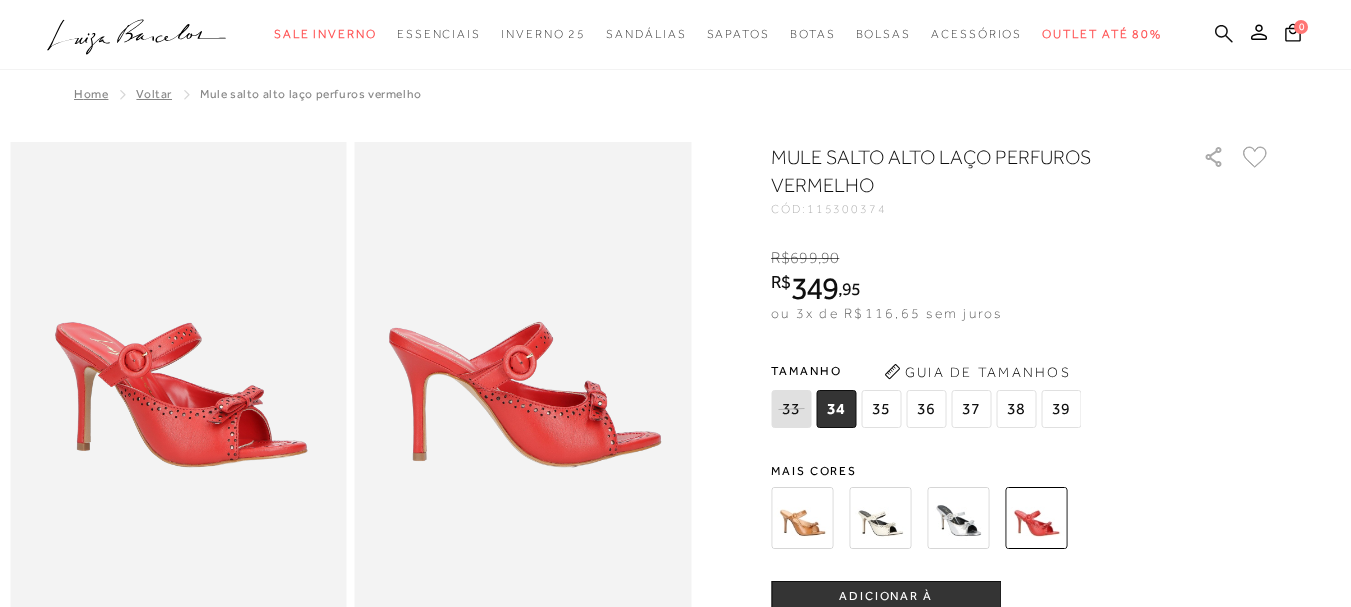 click 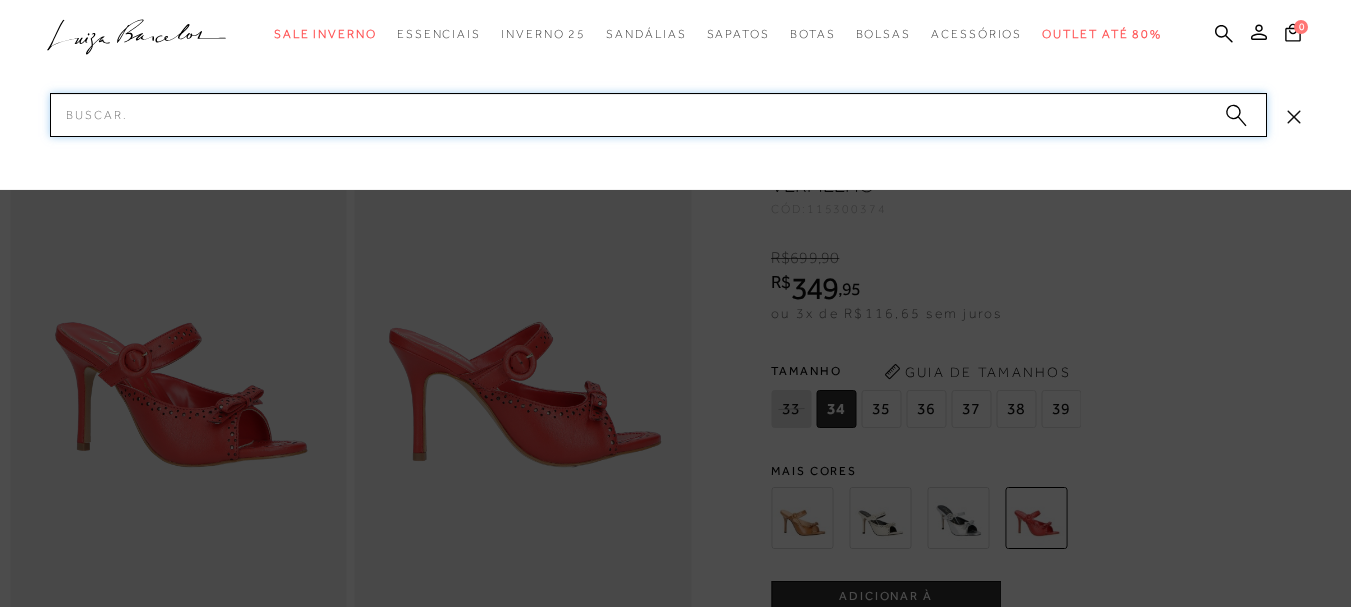 click on "Pesquisar" at bounding box center (658, 115) 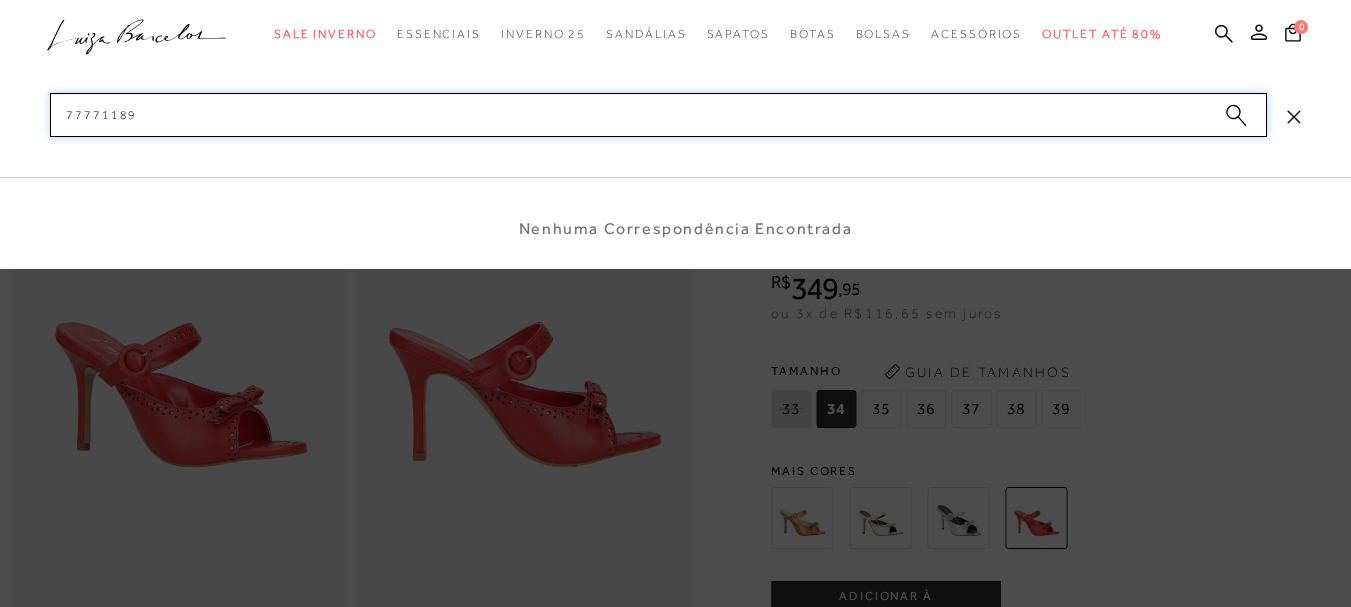 type on "77771189" 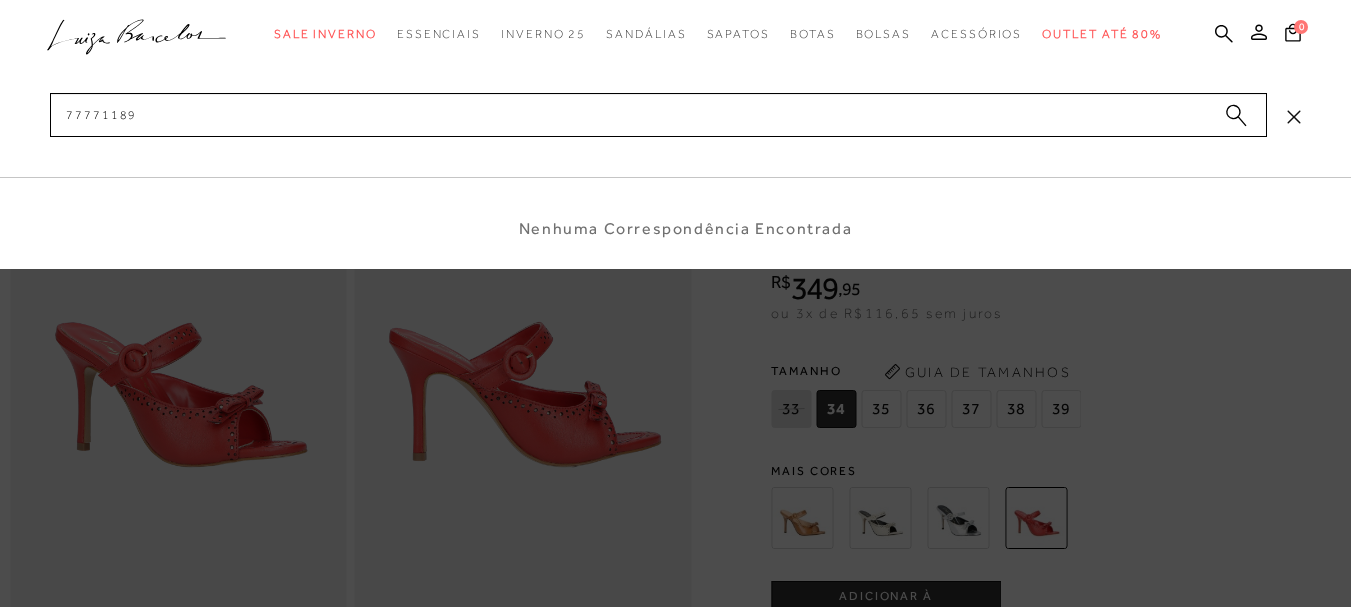 click on ".a{fill-rule:evenodd;}" 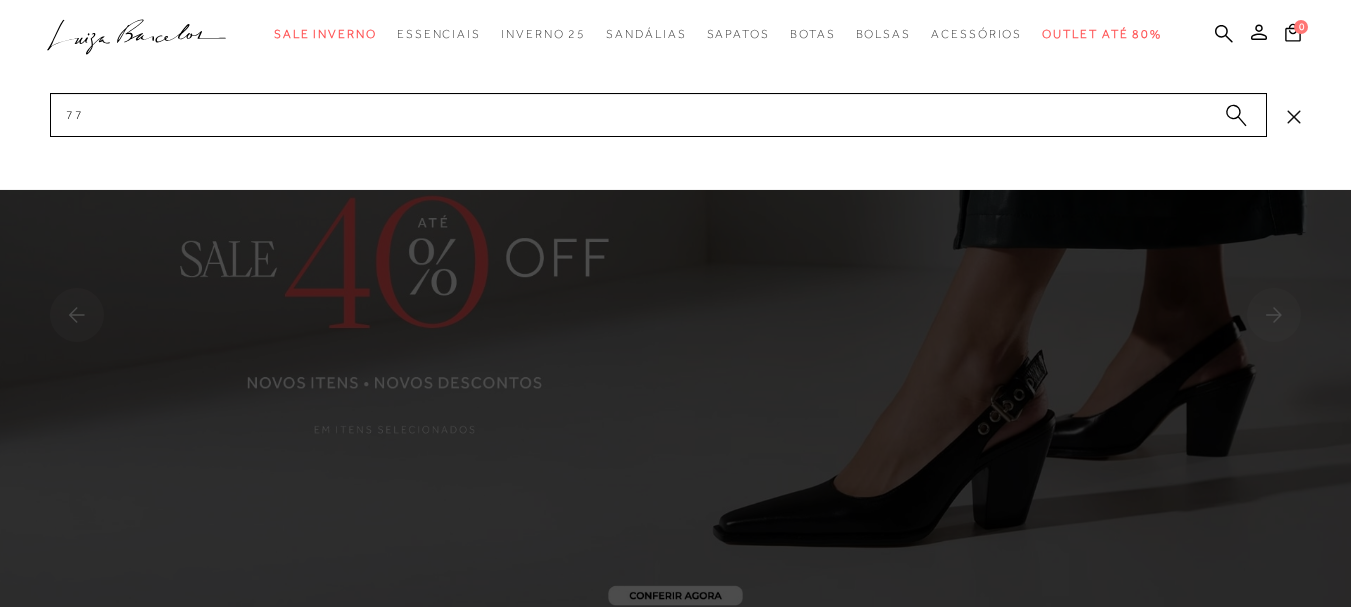 scroll, scrollTop: 0, scrollLeft: 0, axis: both 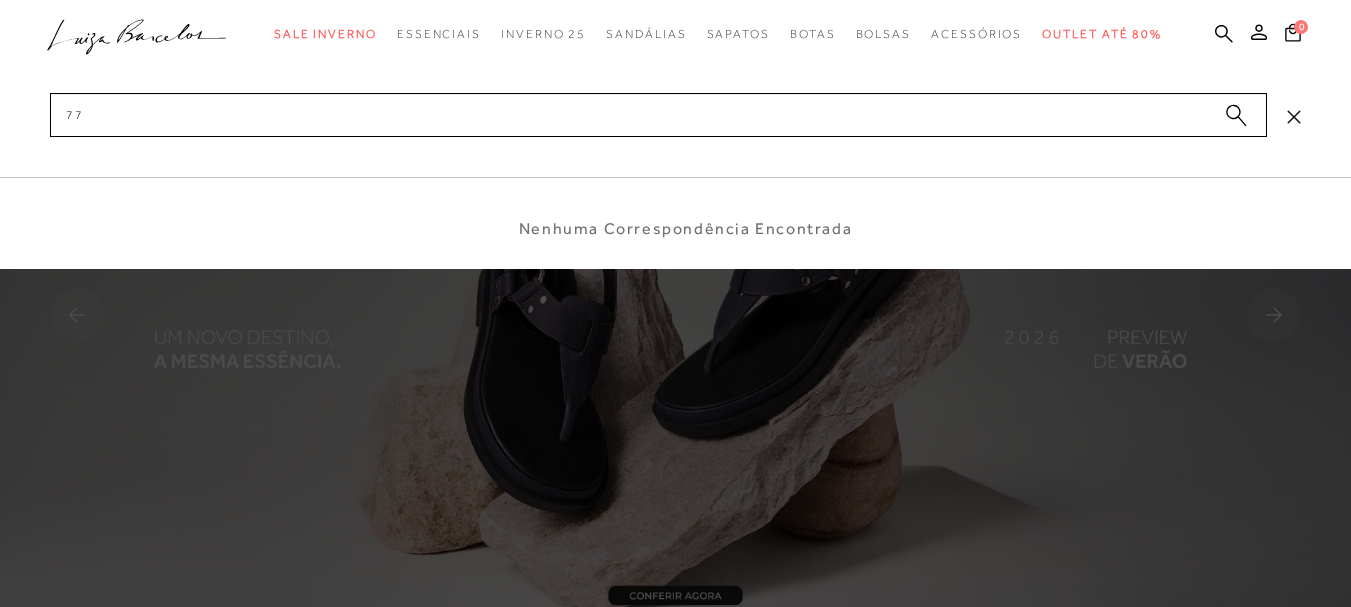 type on "7" 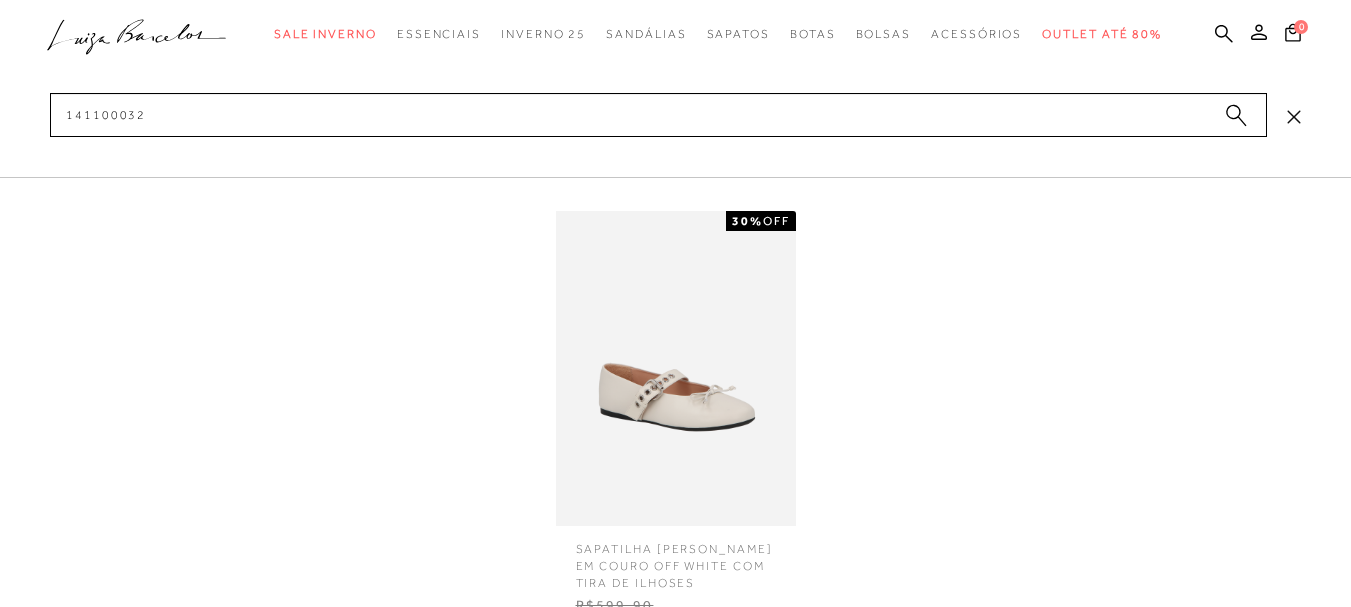 type on "141100032" 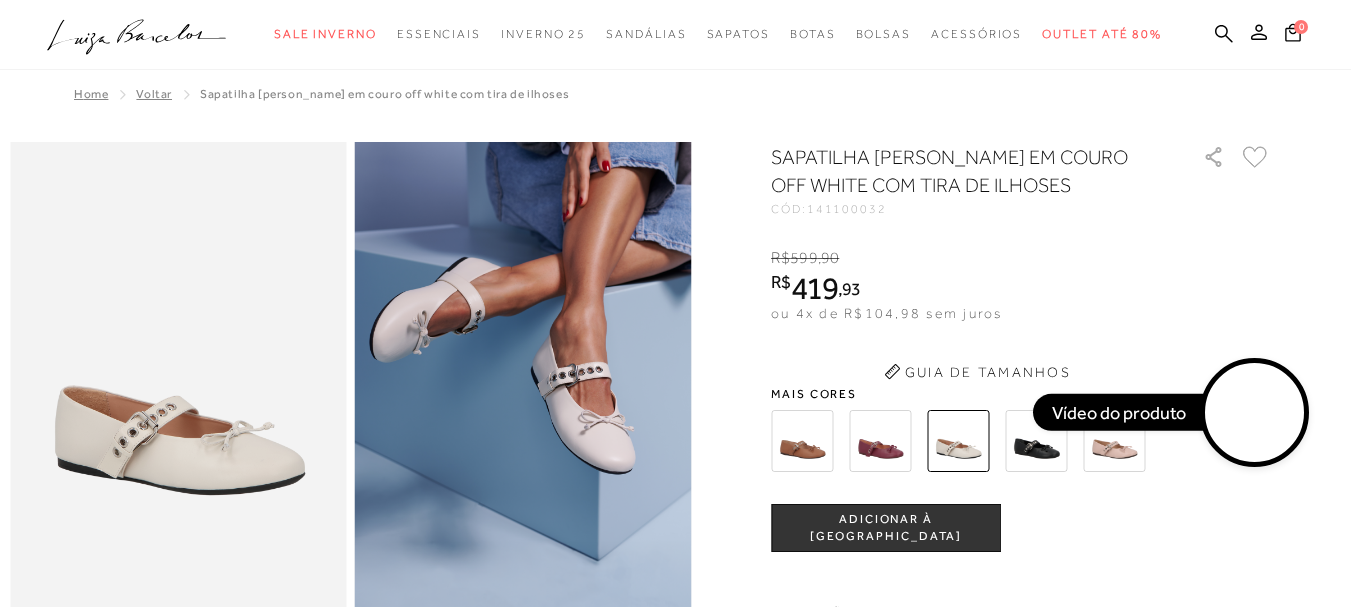 scroll, scrollTop: 0, scrollLeft: 0, axis: both 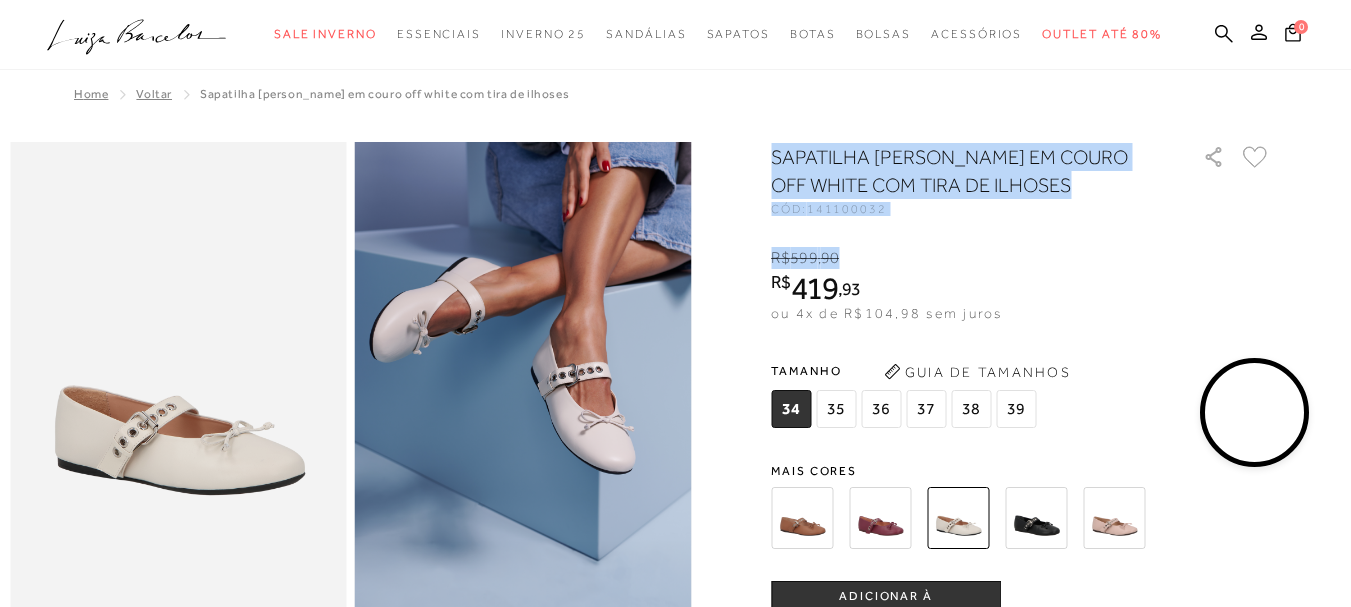 drag, startPoint x: 781, startPoint y: 157, endPoint x: 857, endPoint y: 244, distance: 115.52056 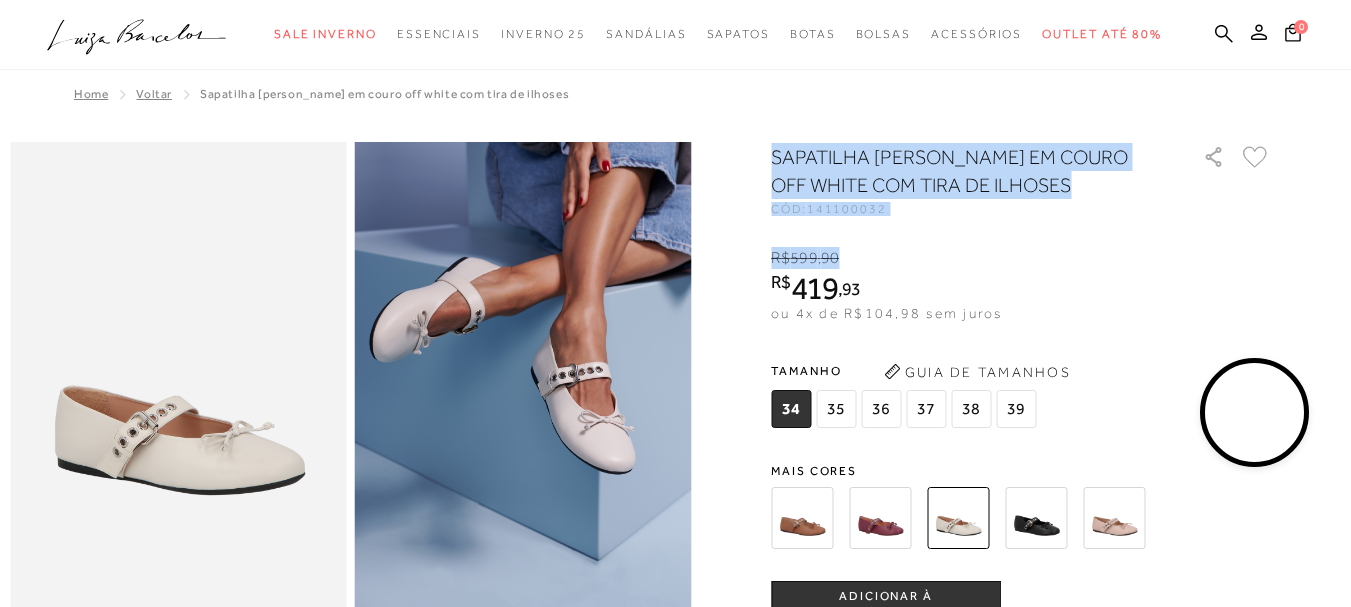 click on "R$ 599 , 90" at bounding box center (886, 258) 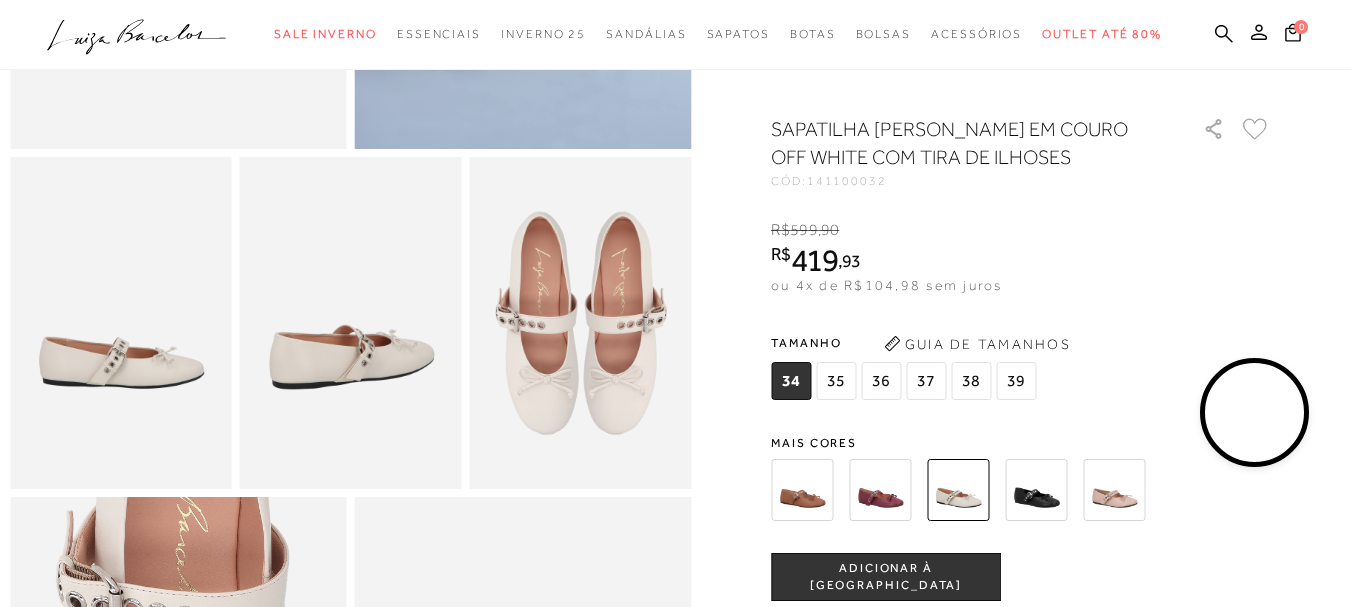 scroll, scrollTop: 300, scrollLeft: 0, axis: vertical 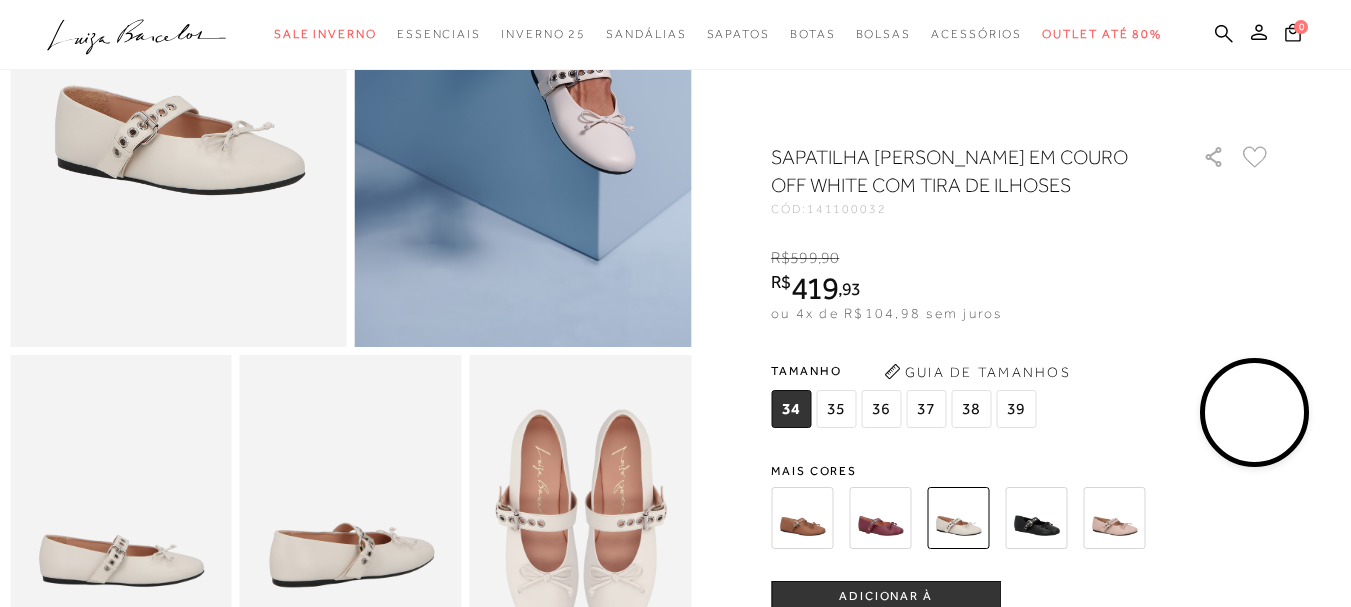 click on "R$ 599 , 90" at bounding box center (886, 258) 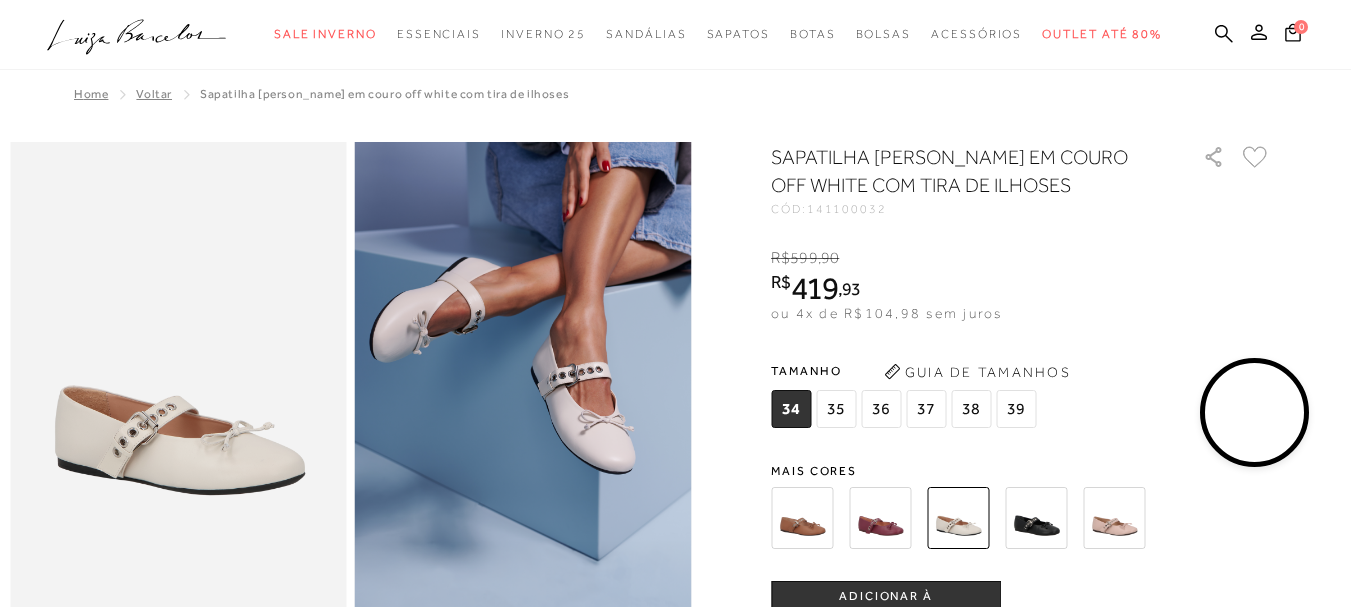 scroll, scrollTop: 100, scrollLeft: 0, axis: vertical 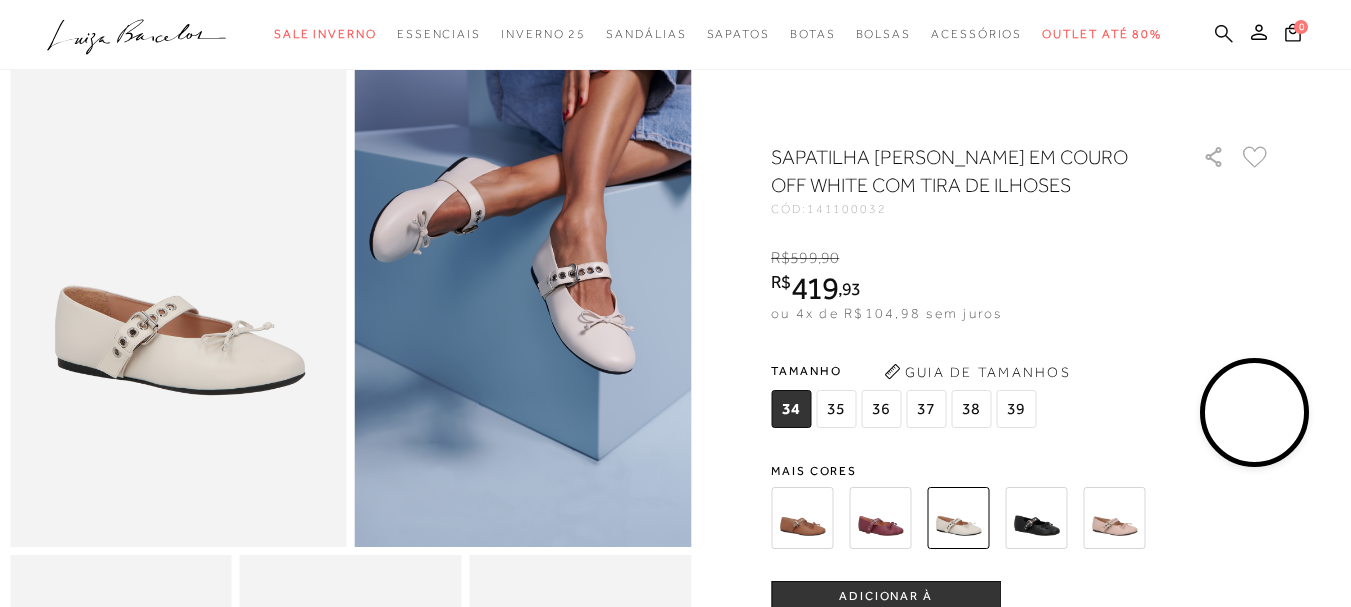 click 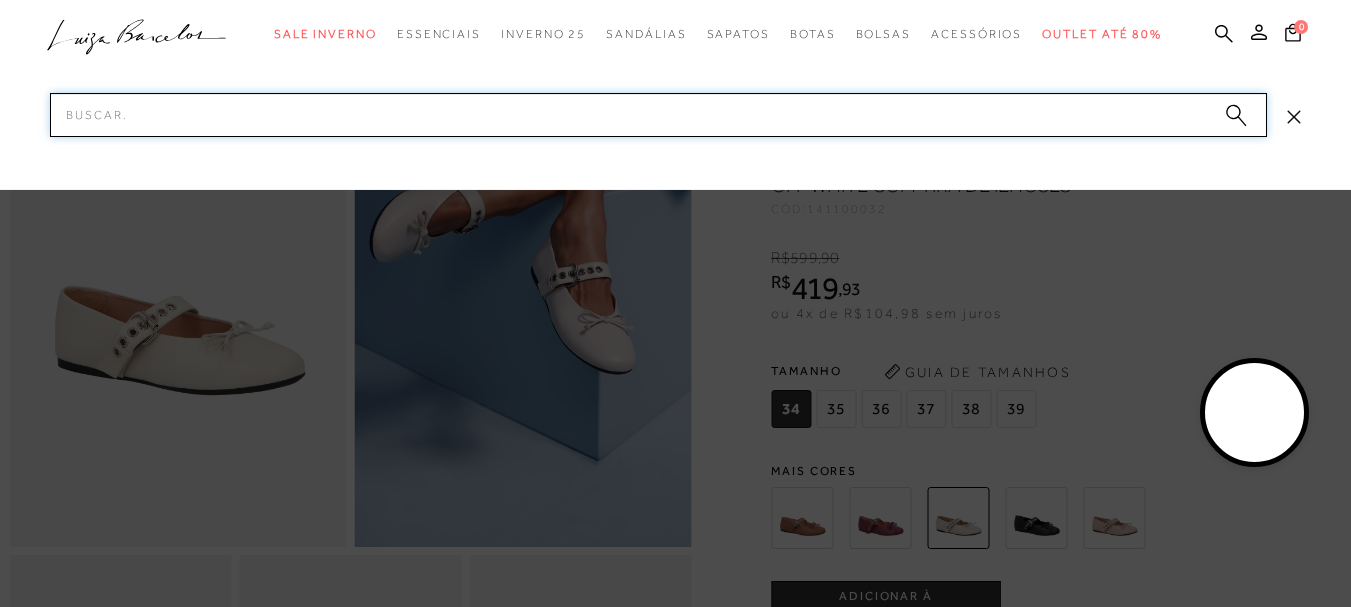 click on "Pesquisar" at bounding box center [658, 115] 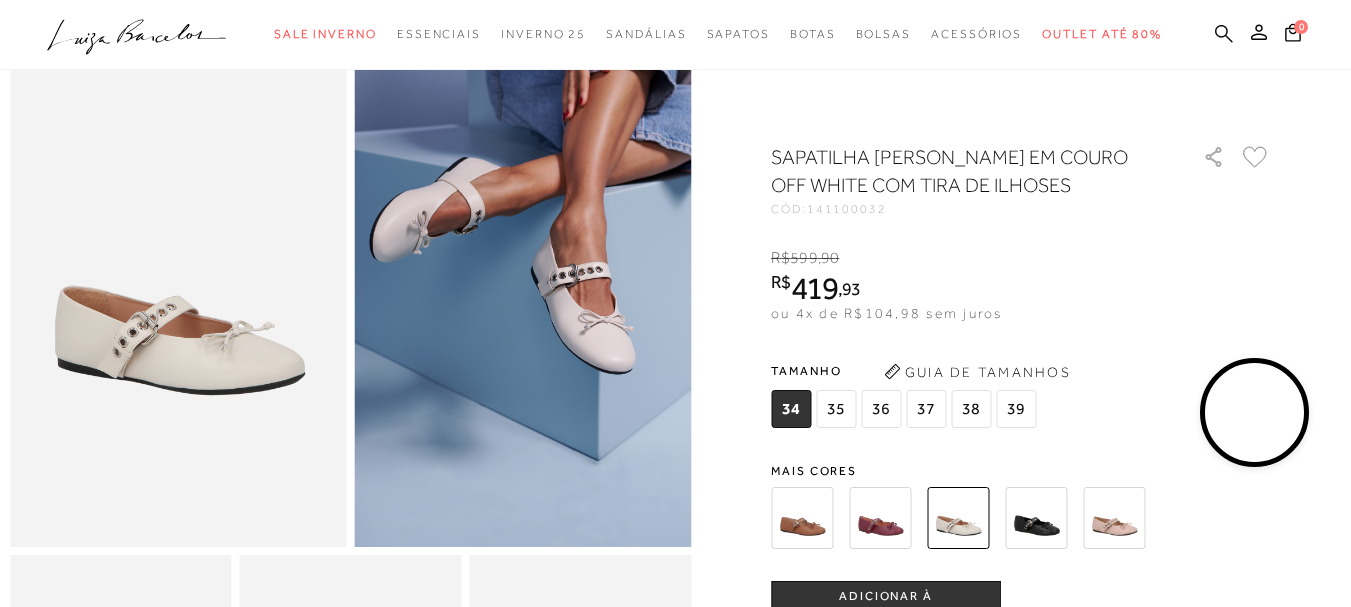 click 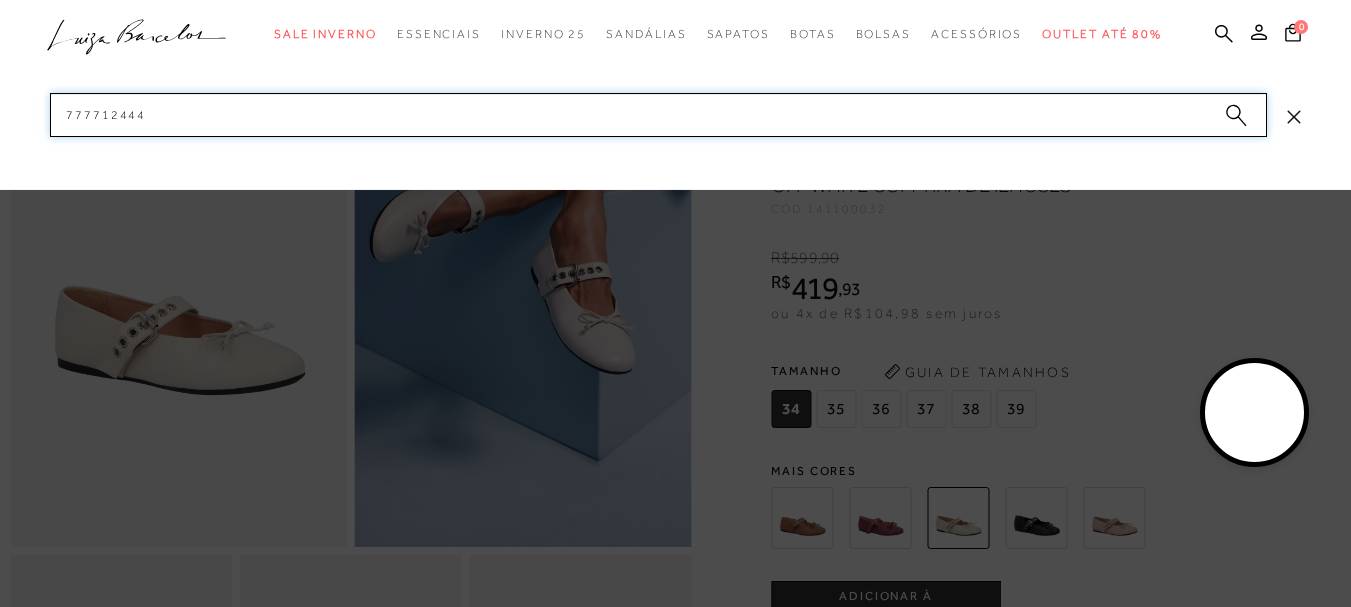 click on "777712444" at bounding box center (658, 115) 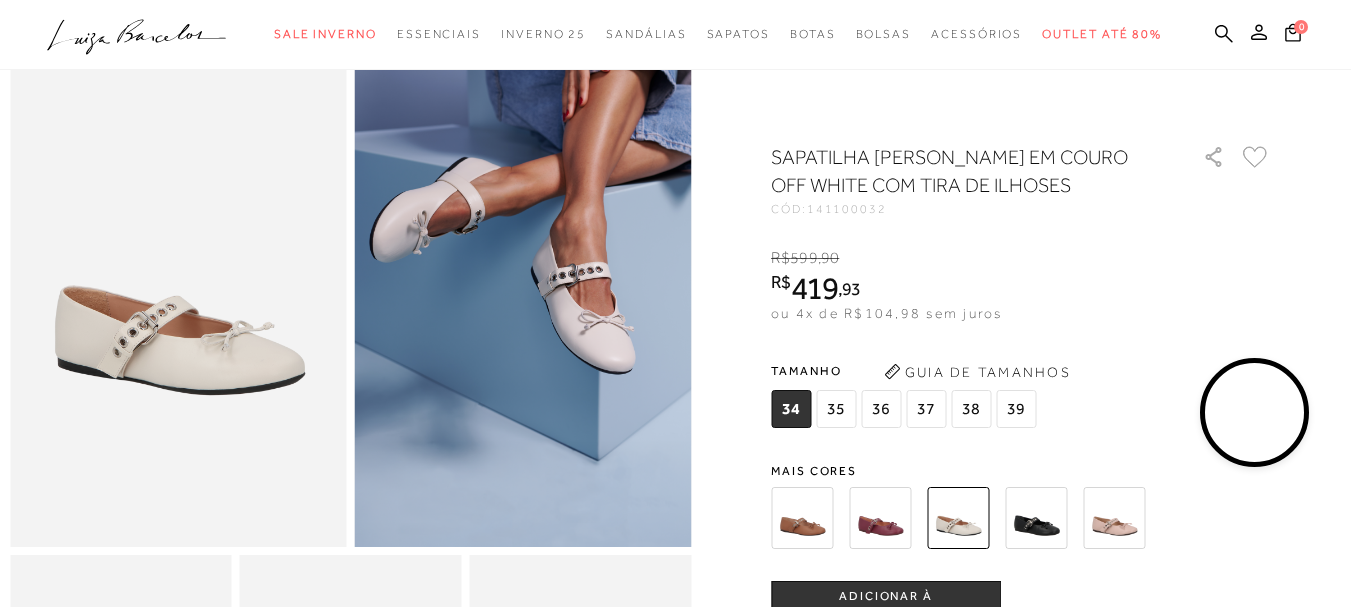 click on ".a{fill-rule:evenodd;}
Sale Inverno
Modelo
Sapatos
Sandálias
Mules
Bolsas
Acessórios Mule" at bounding box center [660, 34] 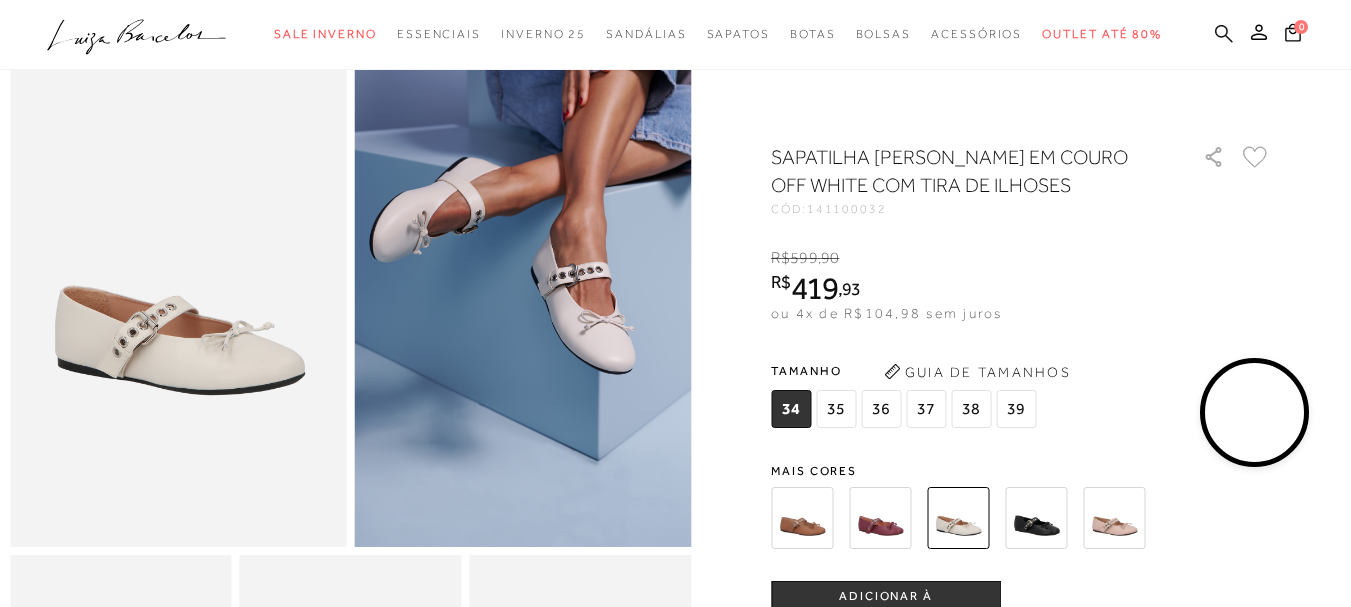 click 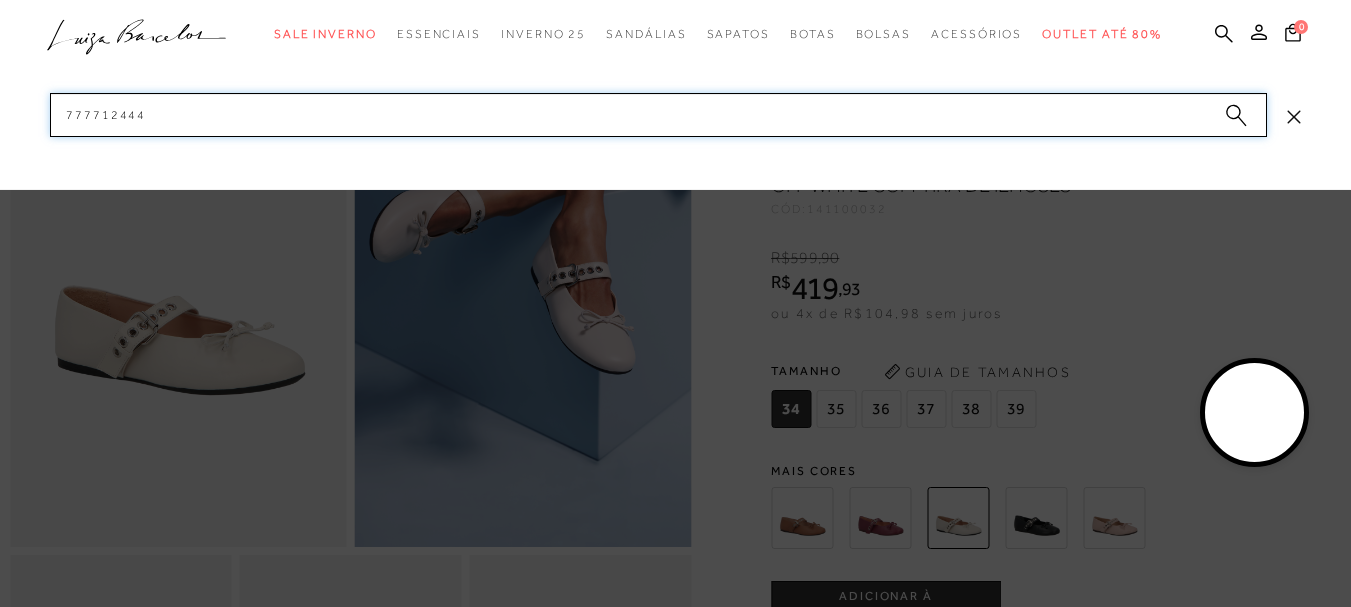 click on "777712444" at bounding box center [658, 115] 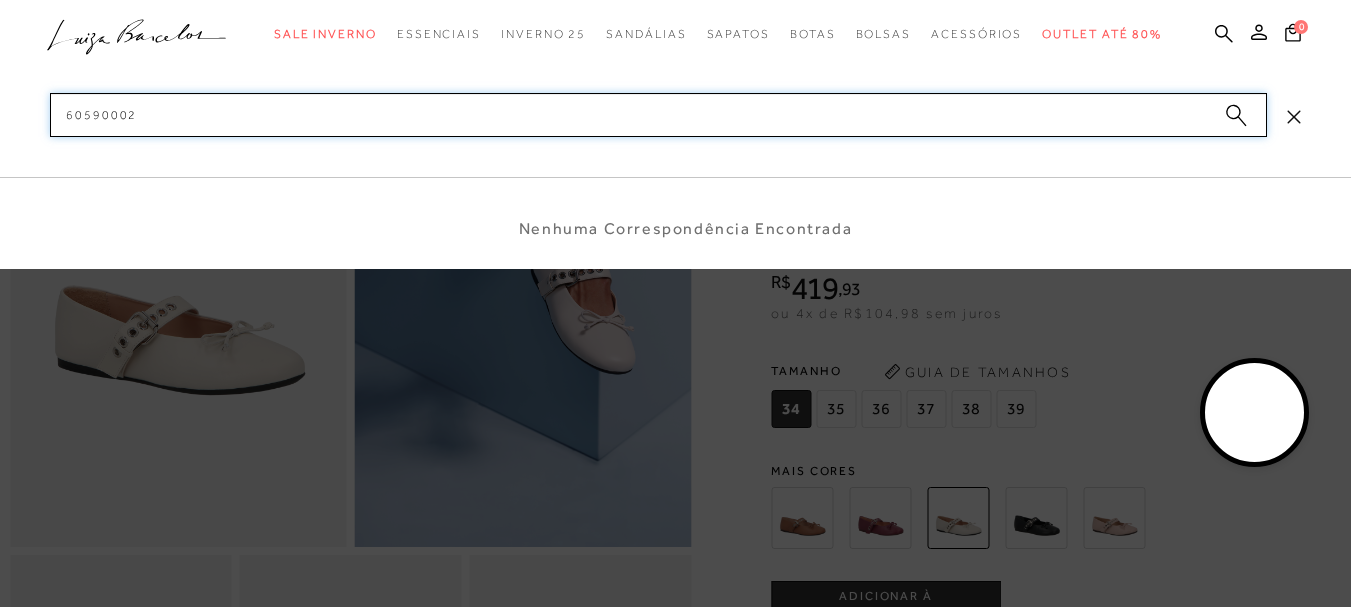 drag, startPoint x: 171, startPoint y: 112, endPoint x: 0, endPoint y: 117, distance: 171.07309 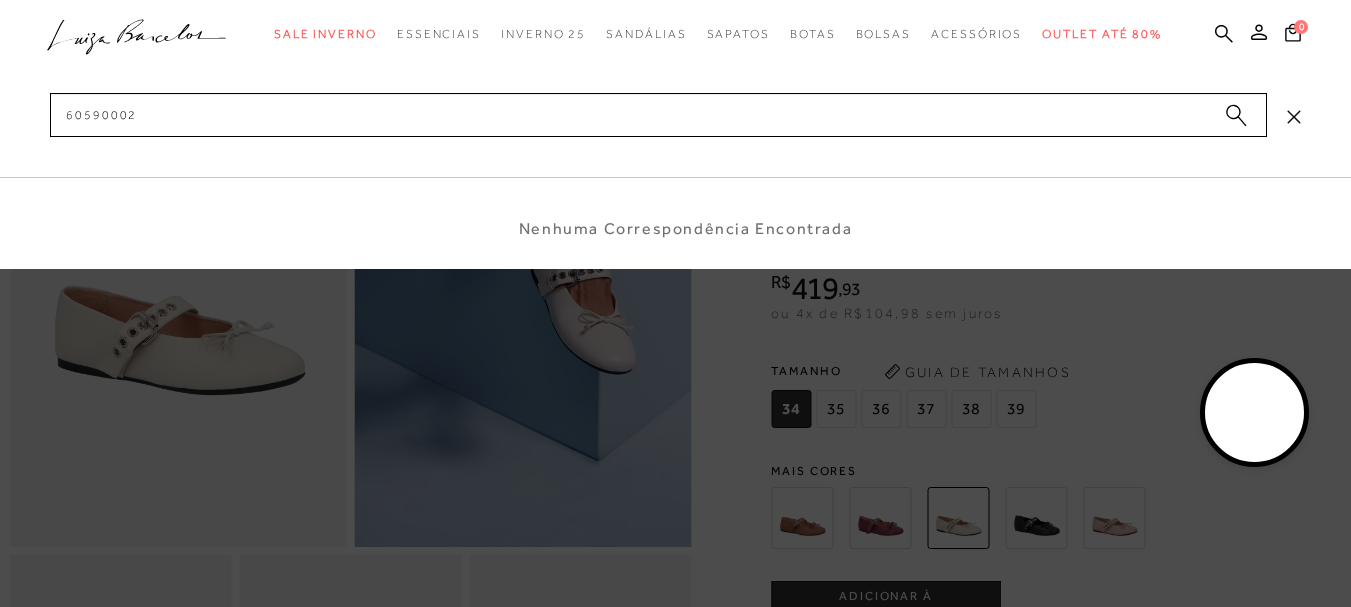 click on ".a{fill-rule:evenodd;}" 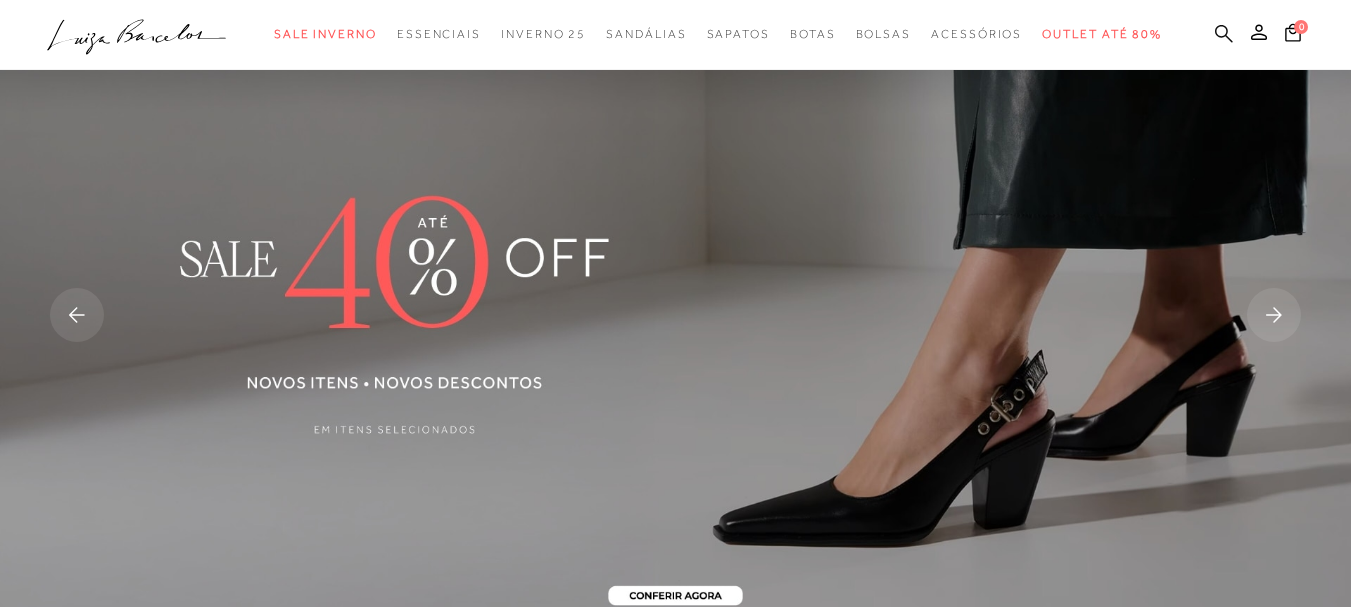 scroll, scrollTop: 0, scrollLeft: 0, axis: both 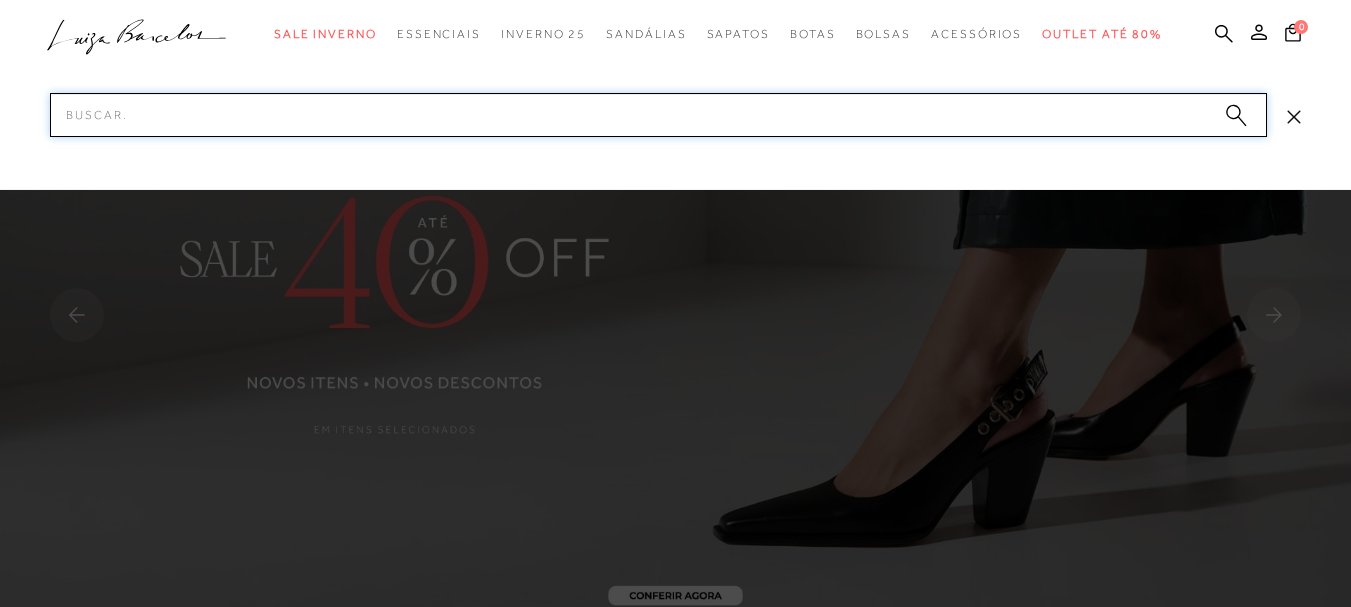 click on "Pesquisar" at bounding box center [658, 115] 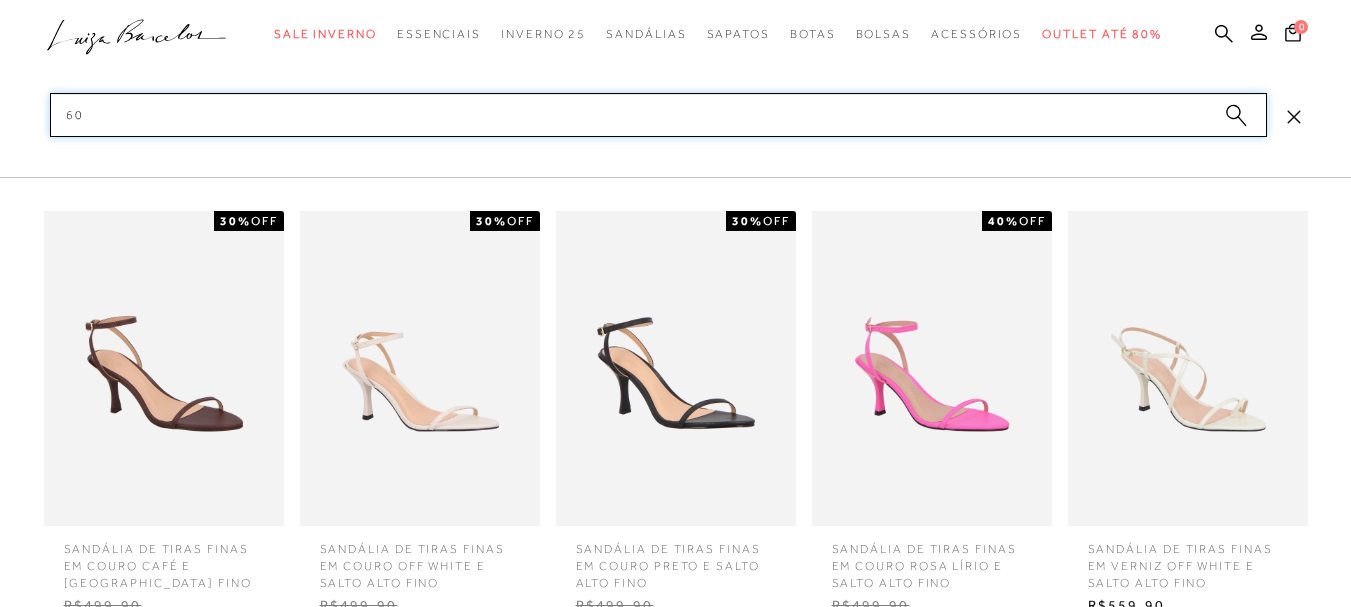 type on "6" 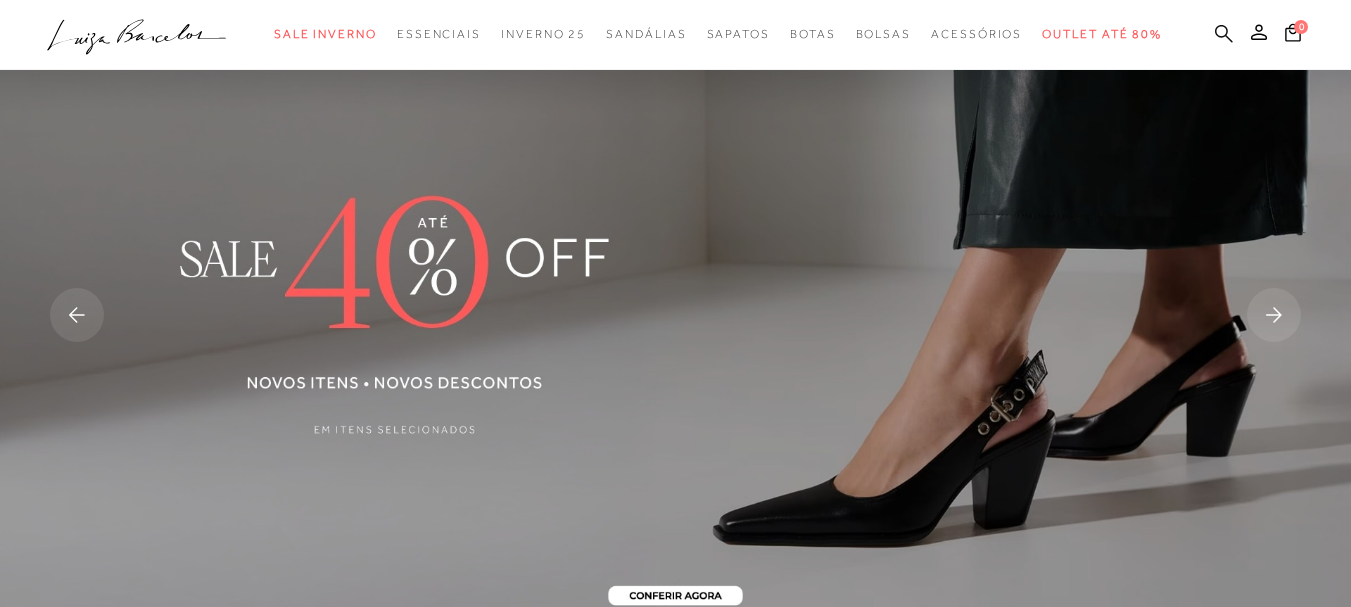 click at bounding box center (1224, 35) 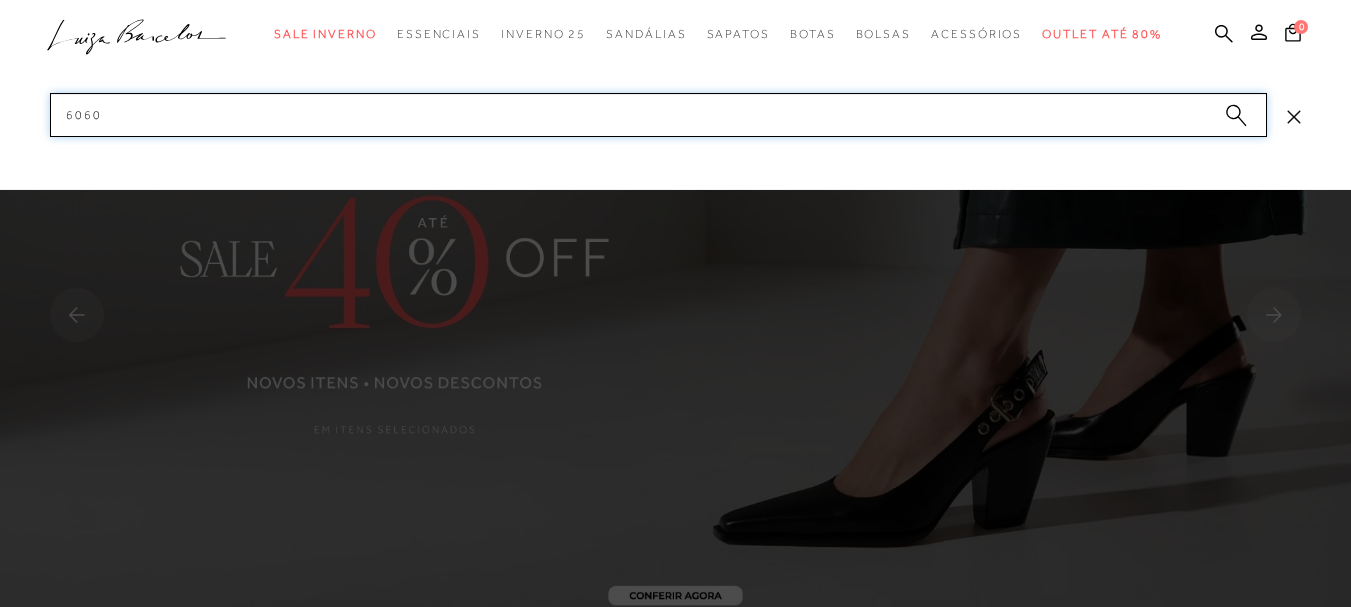 click on "6060" at bounding box center (658, 115) 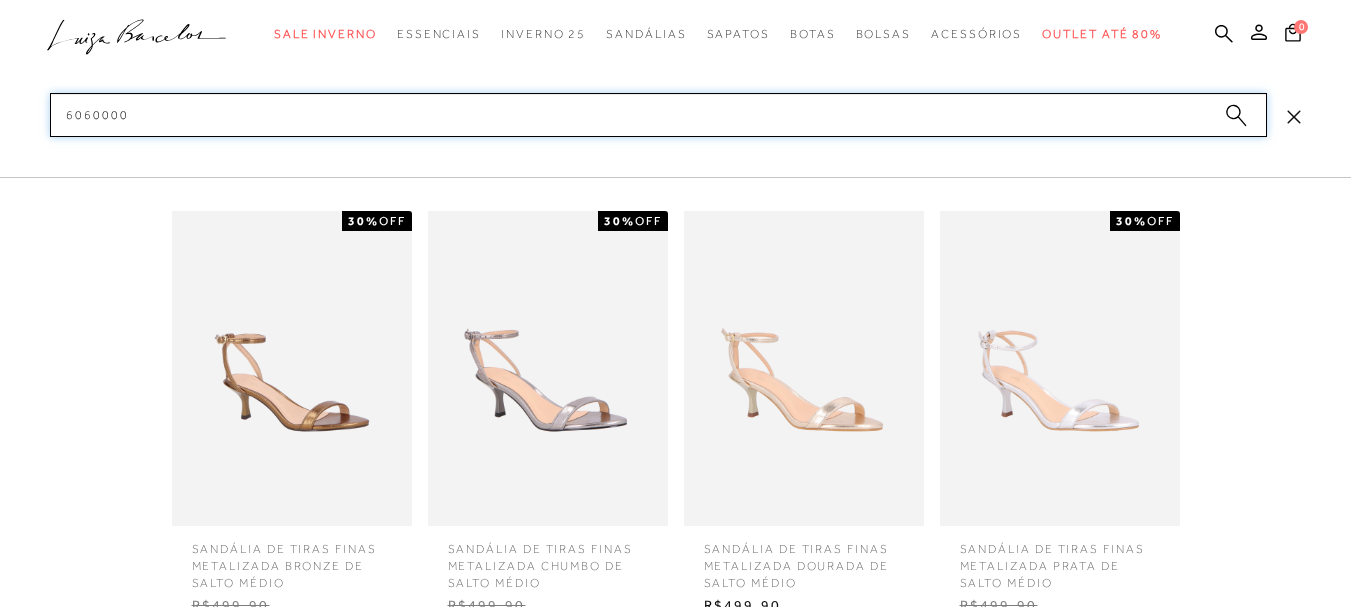 type on "60600006" 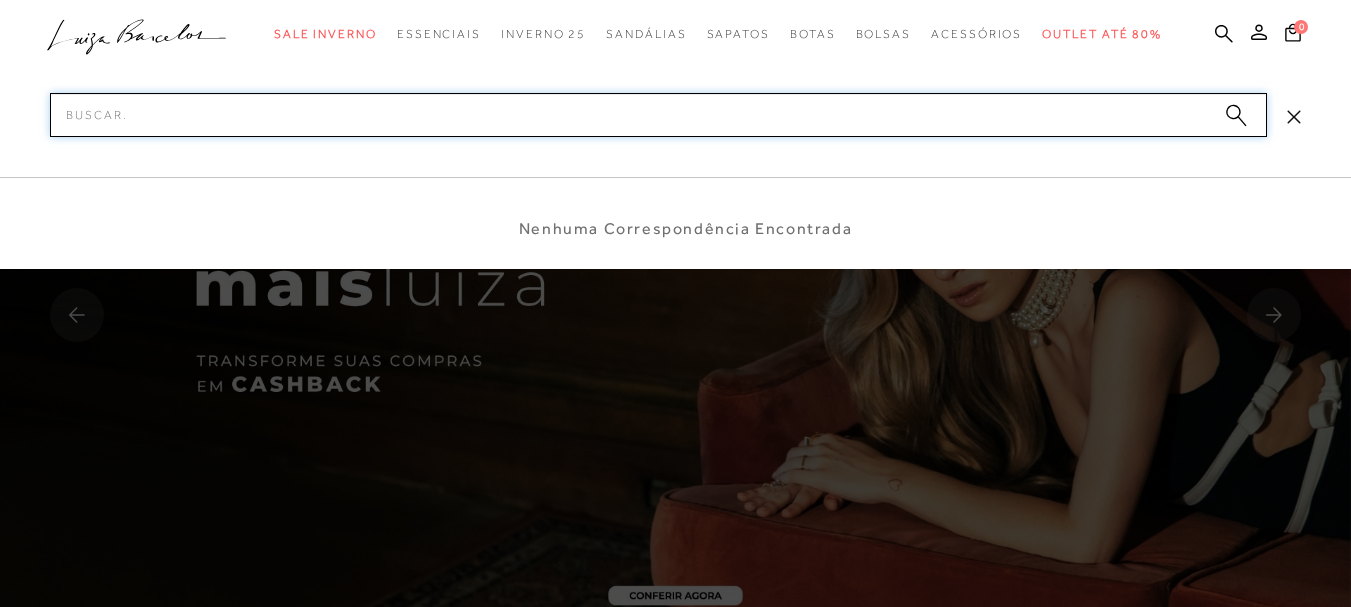 type 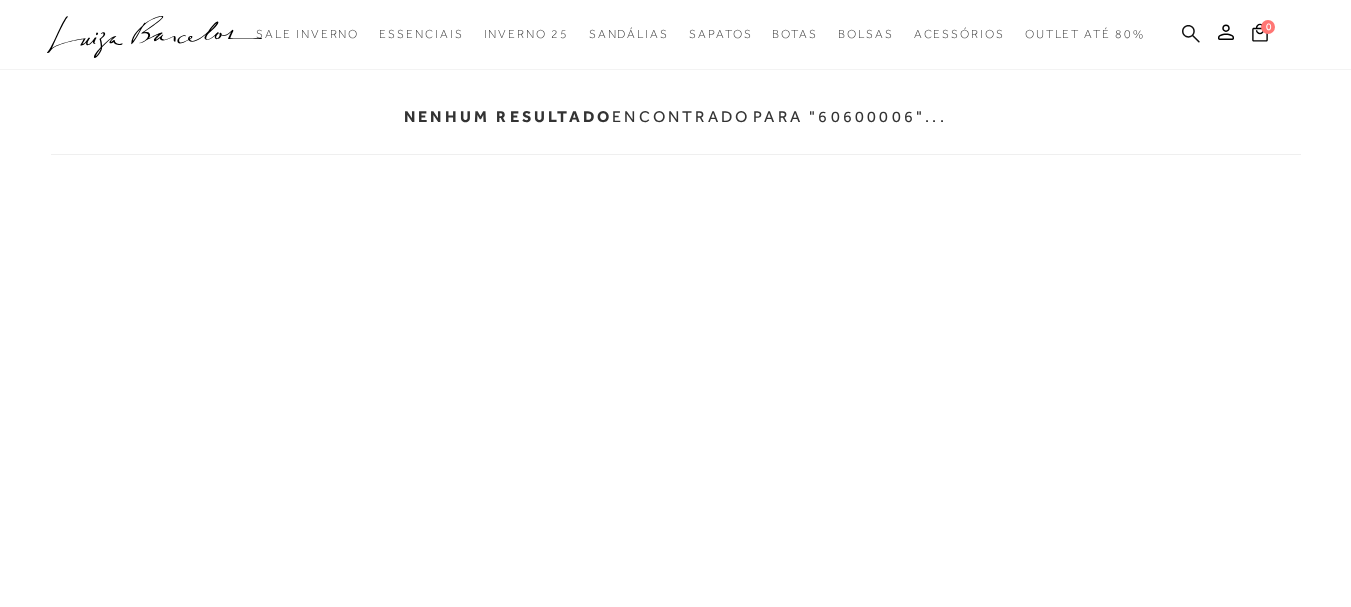 scroll, scrollTop: 0, scrollLeft: 0, axis: both 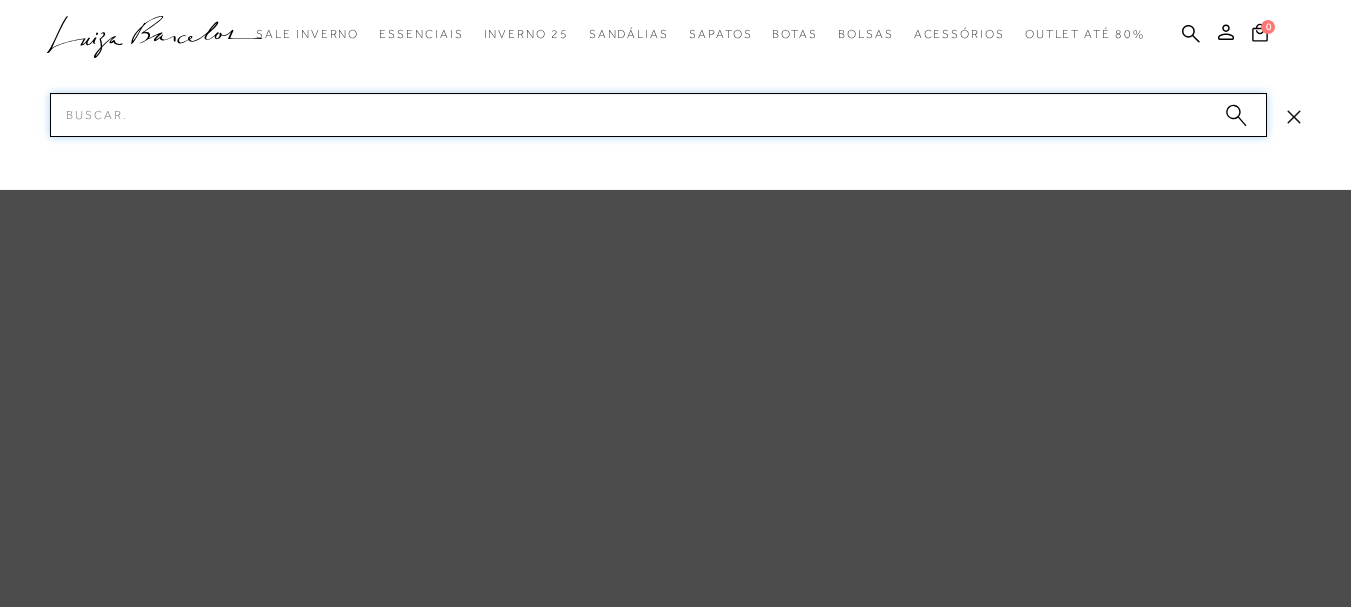 drag, startPoint x: 1021, startPoint y: 118, endPoint x: 0, endPoint y: 141, distance: 1021.25903 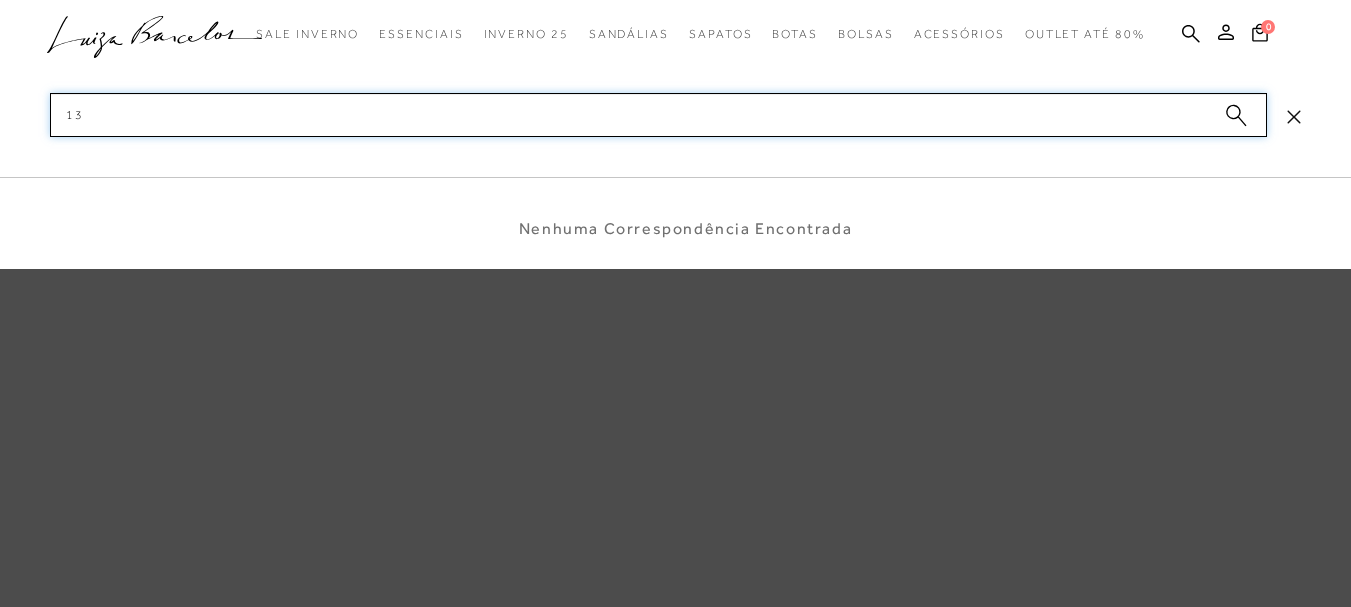 type on "1" 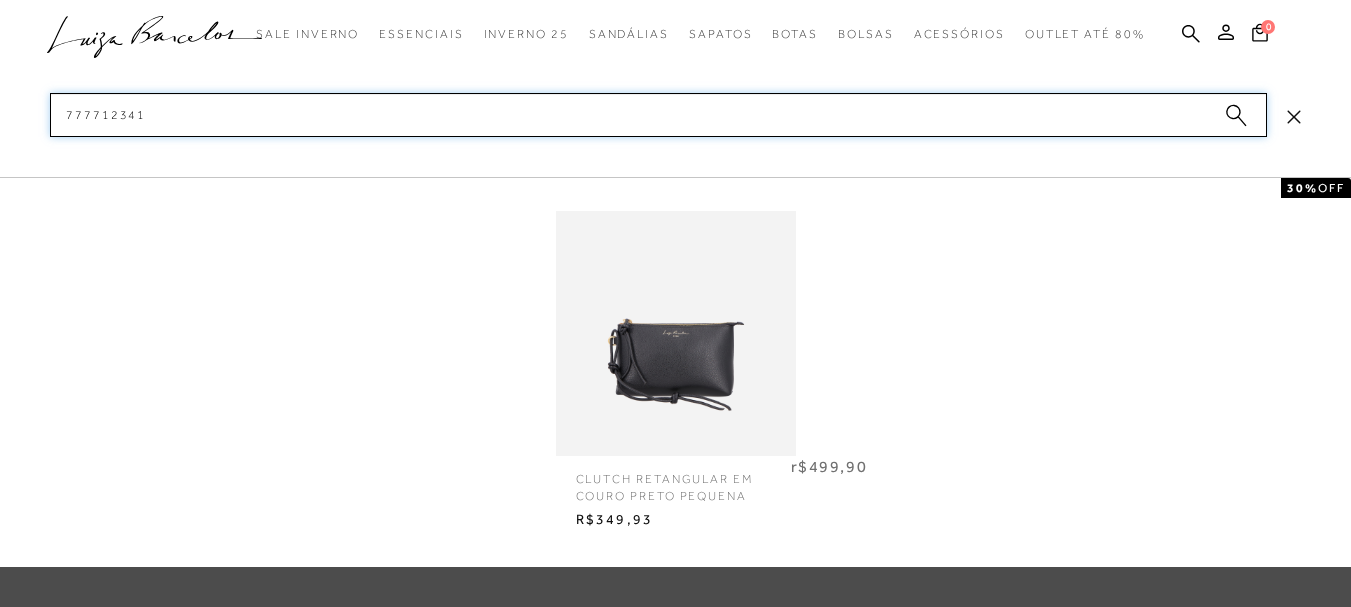 type on "777712341" 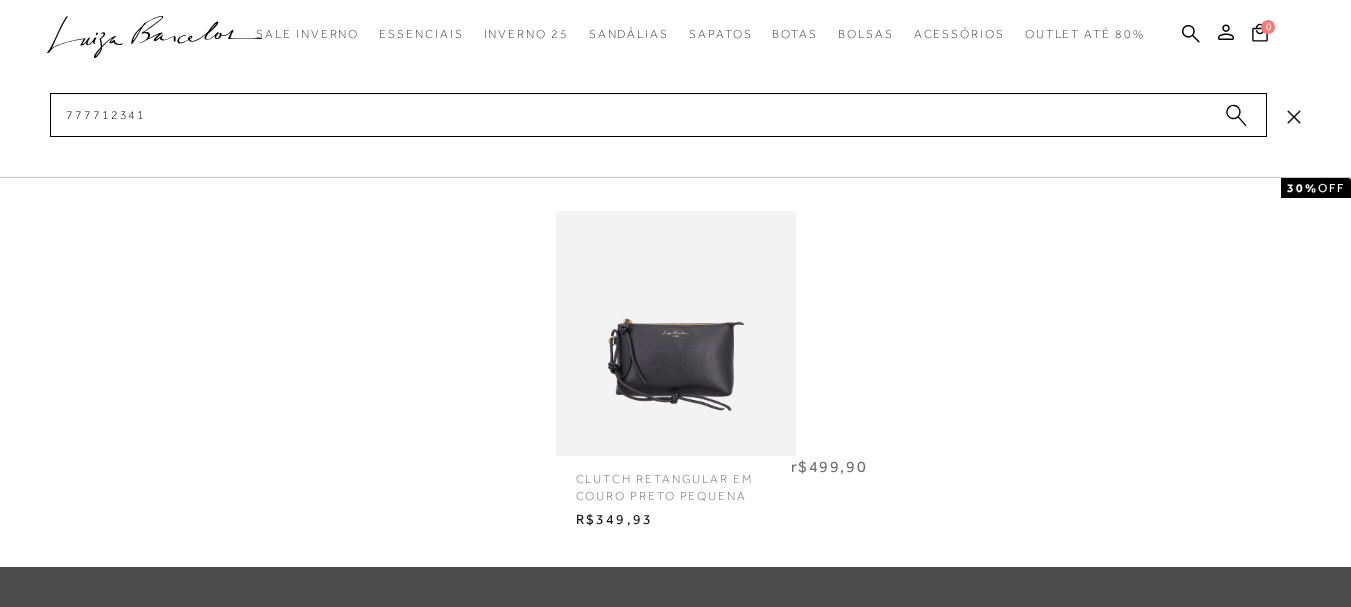 click at bounding box center [676, 333] 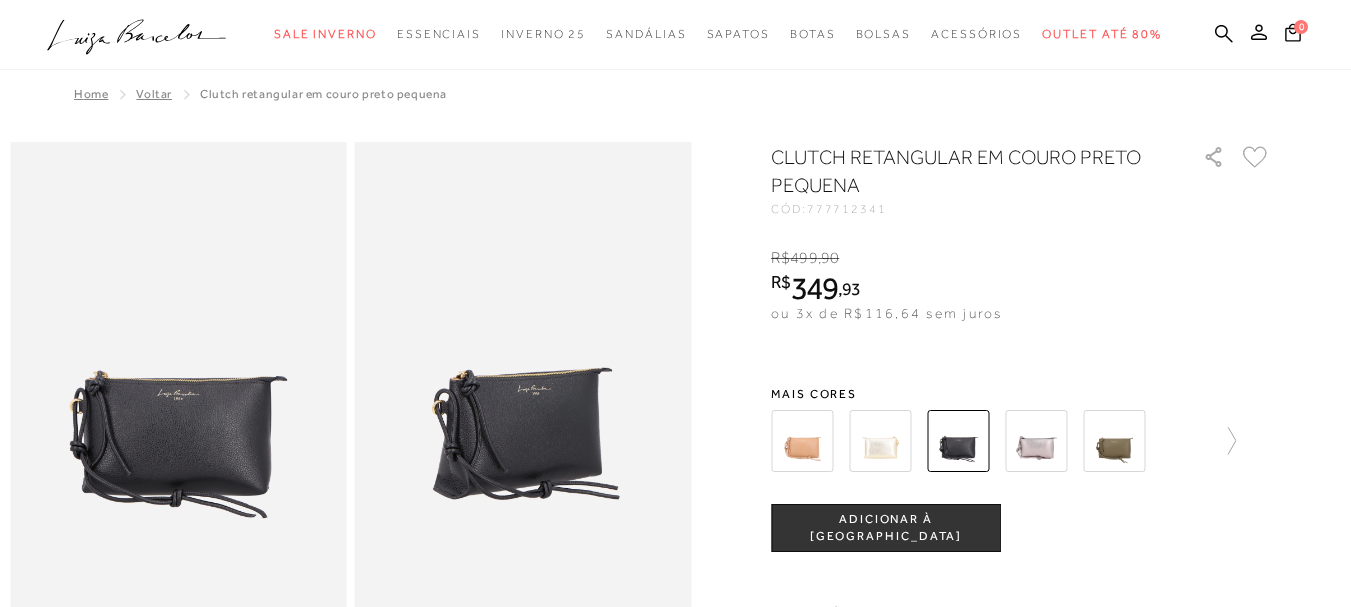 scroll, scrollTop: 0, scrollLeft: 0, axis: both 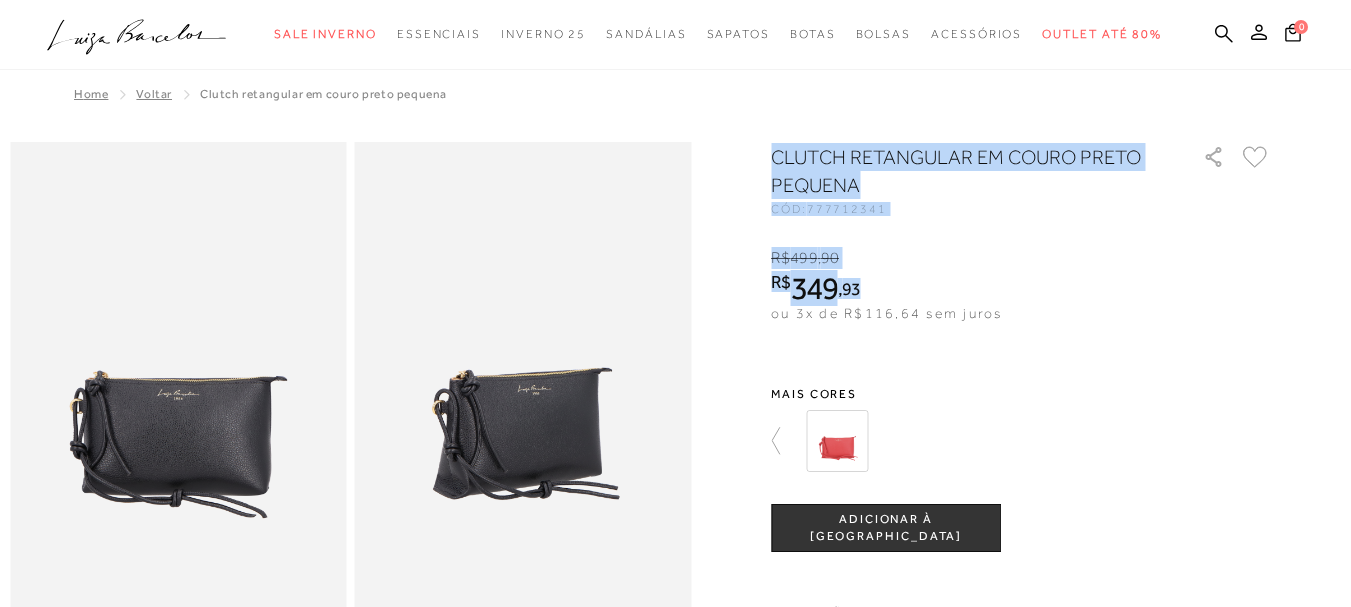 drag, startPoint x: 781, startPoint y: 154, endPoint x: 887, endPoint y: 281, distance: 165.42369 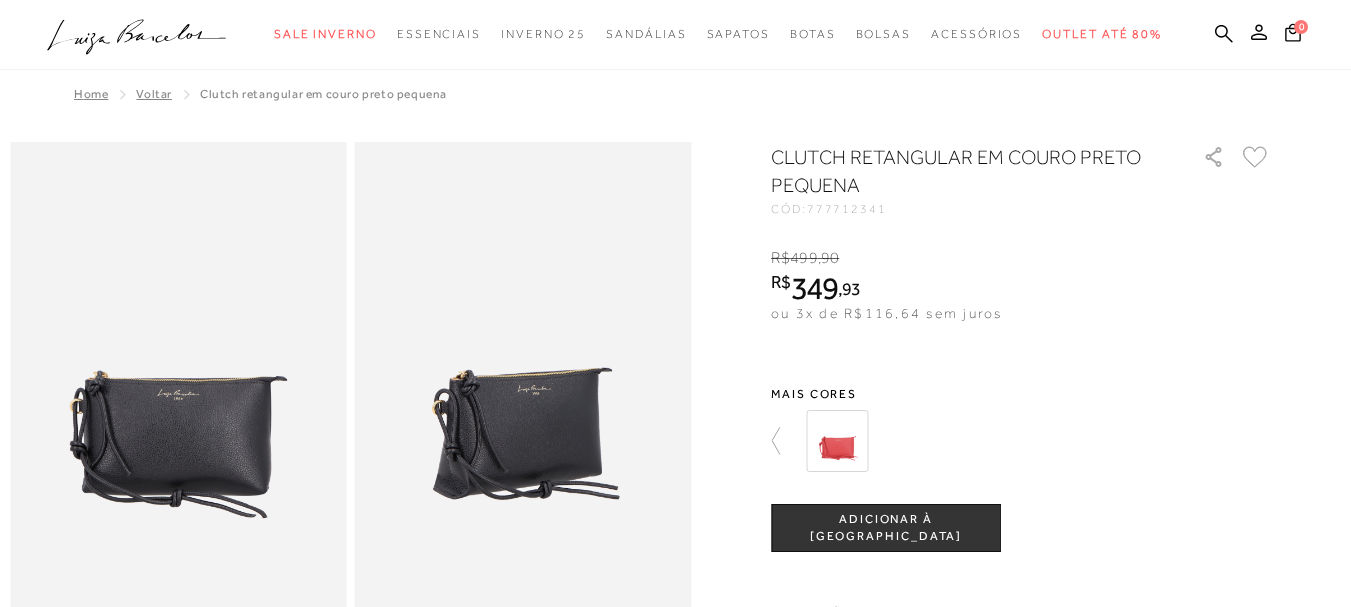click at bounding box center (1032, 441) 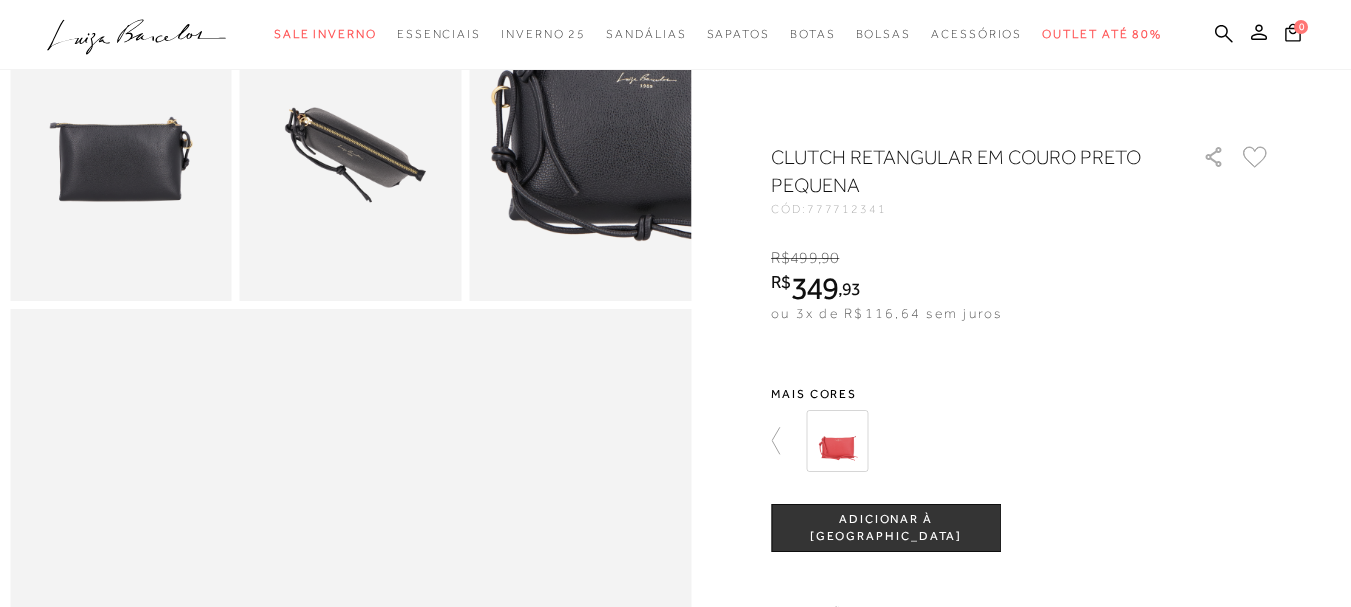 scroll, scrollTop: 573, scrollLeft: 0, axis: vertical 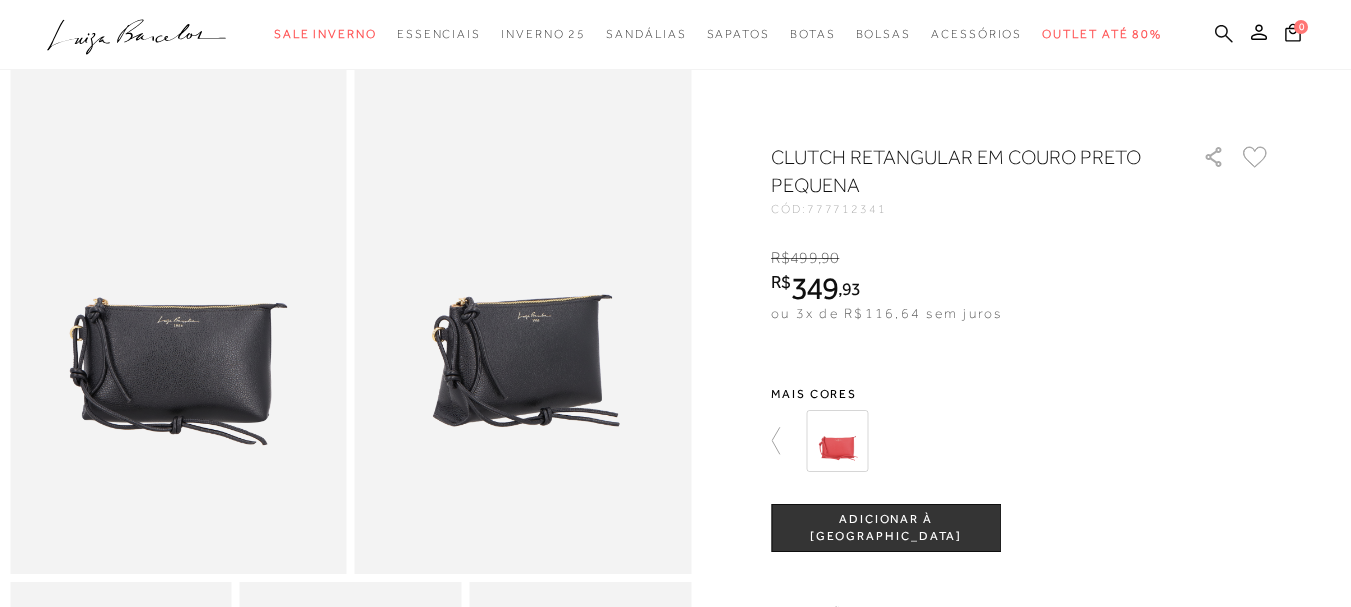 click 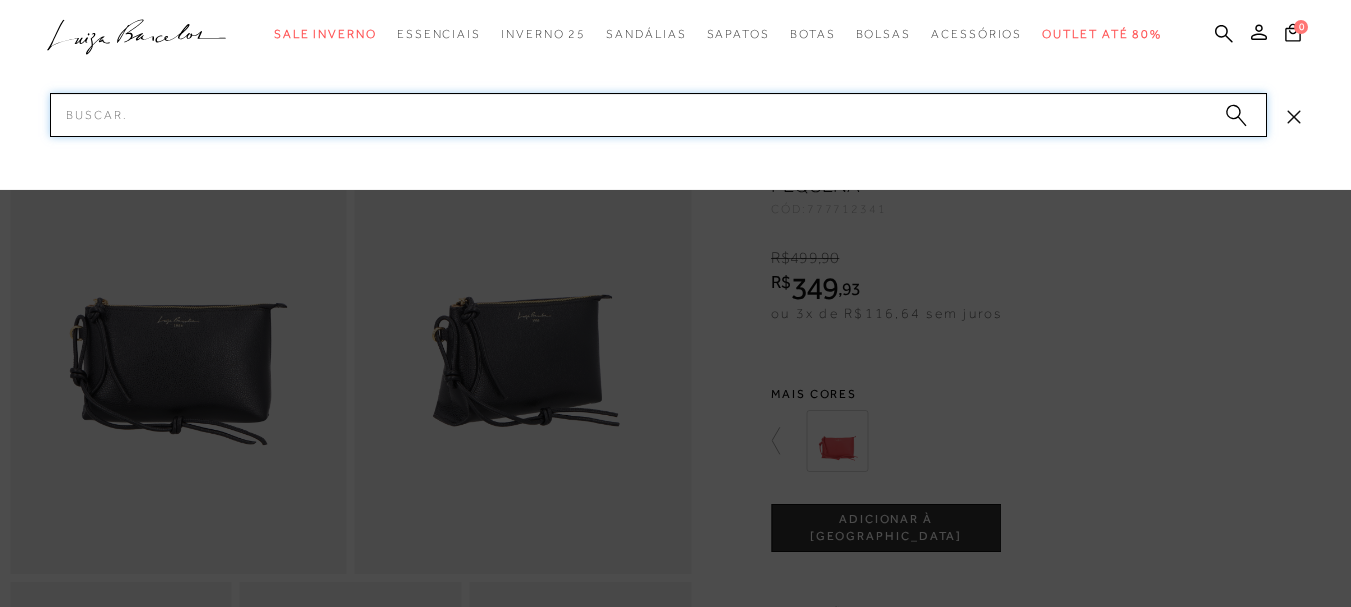 click on "Pesquisar" at bounding box center (658, 115) 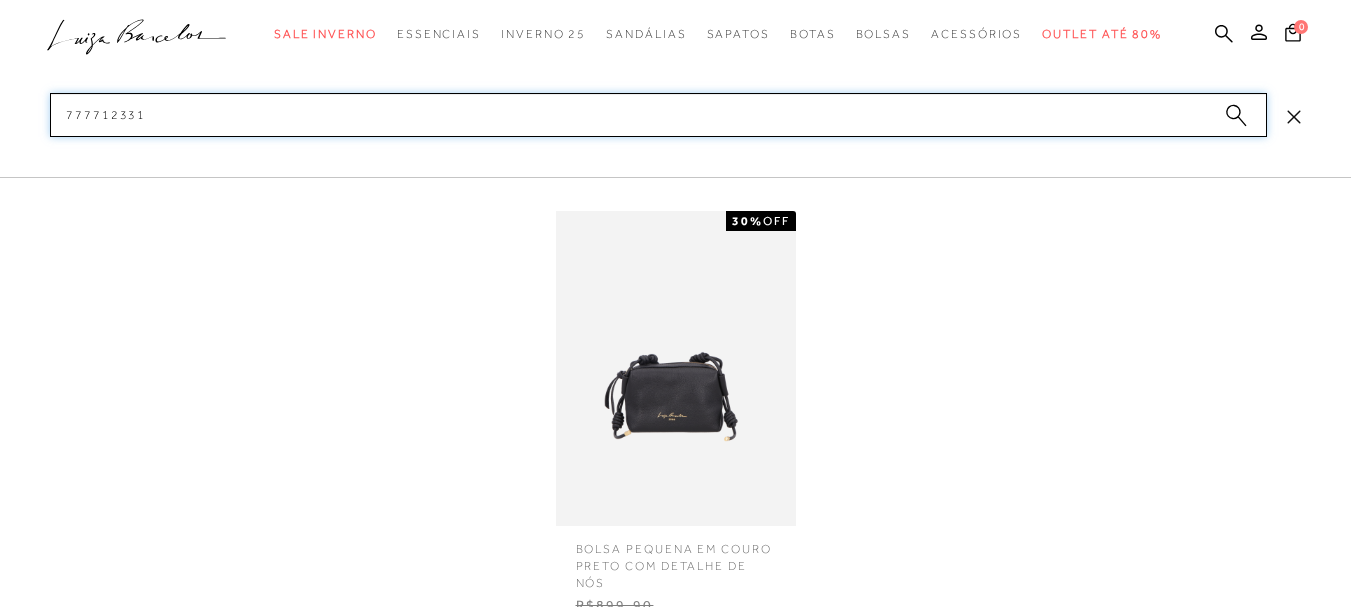 type on "777712331" 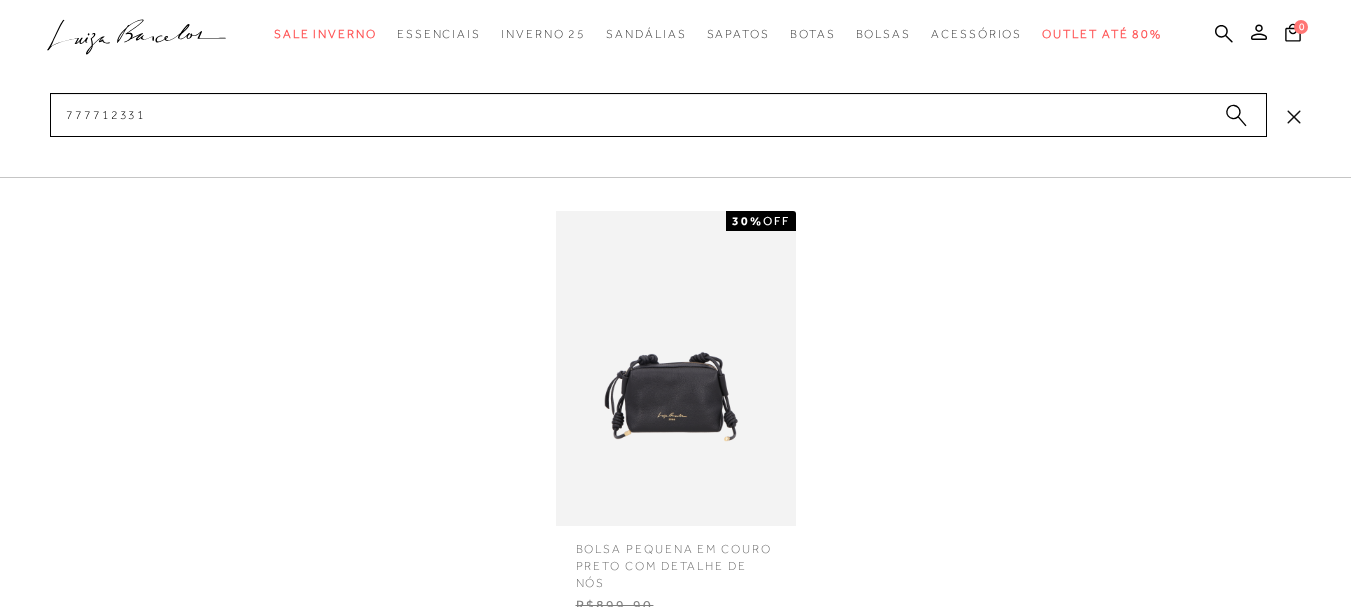 click at bounding box center [676, 368] 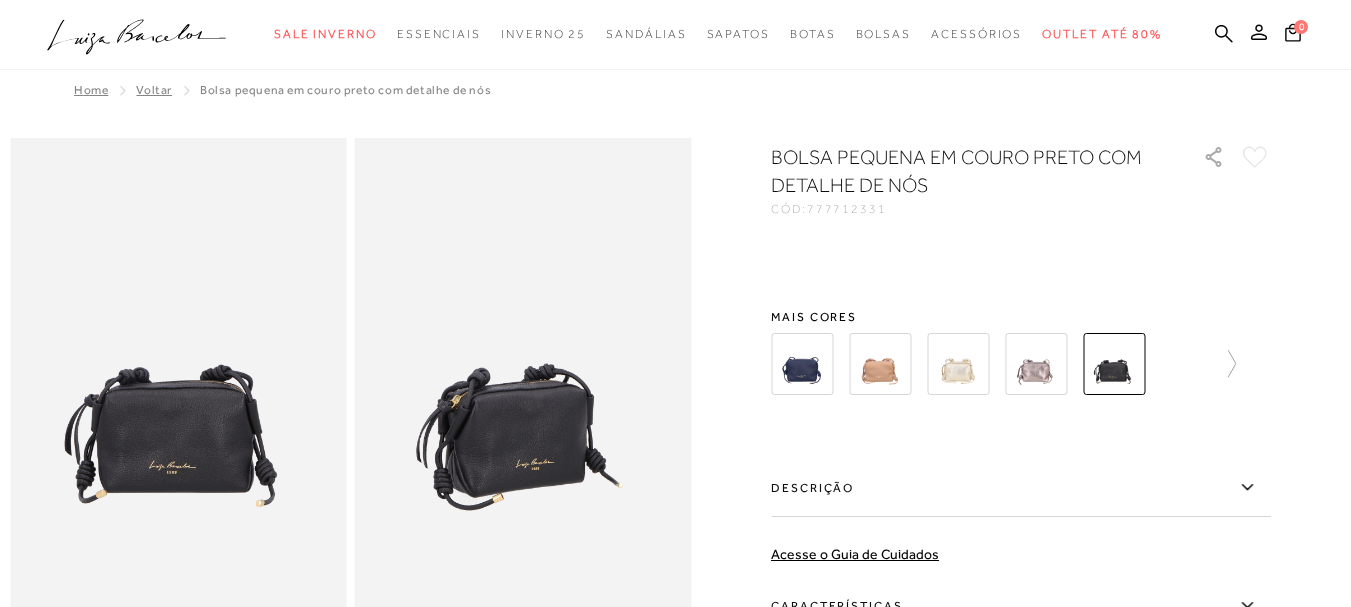 scroll, scrollTop: 0, scrollLeft: 0, axis: both 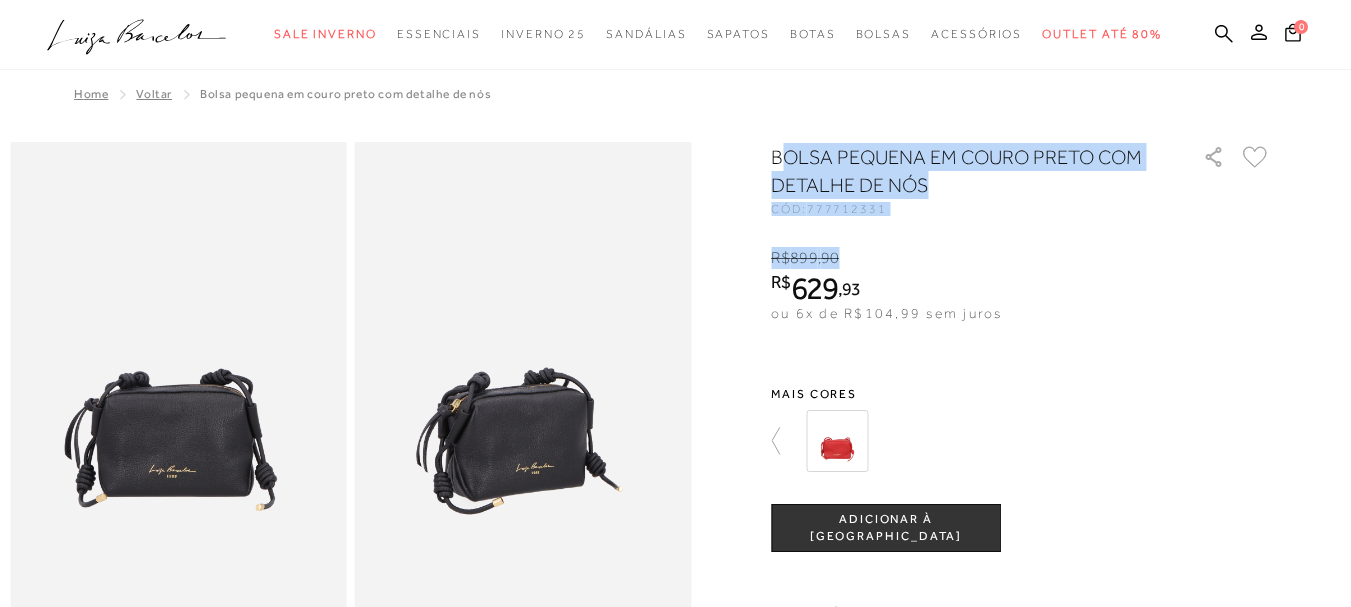 drag, startPoint x: 880, startPoint y: 193, endPoint x: 887, endPoint y: 243, distance: 50.48762 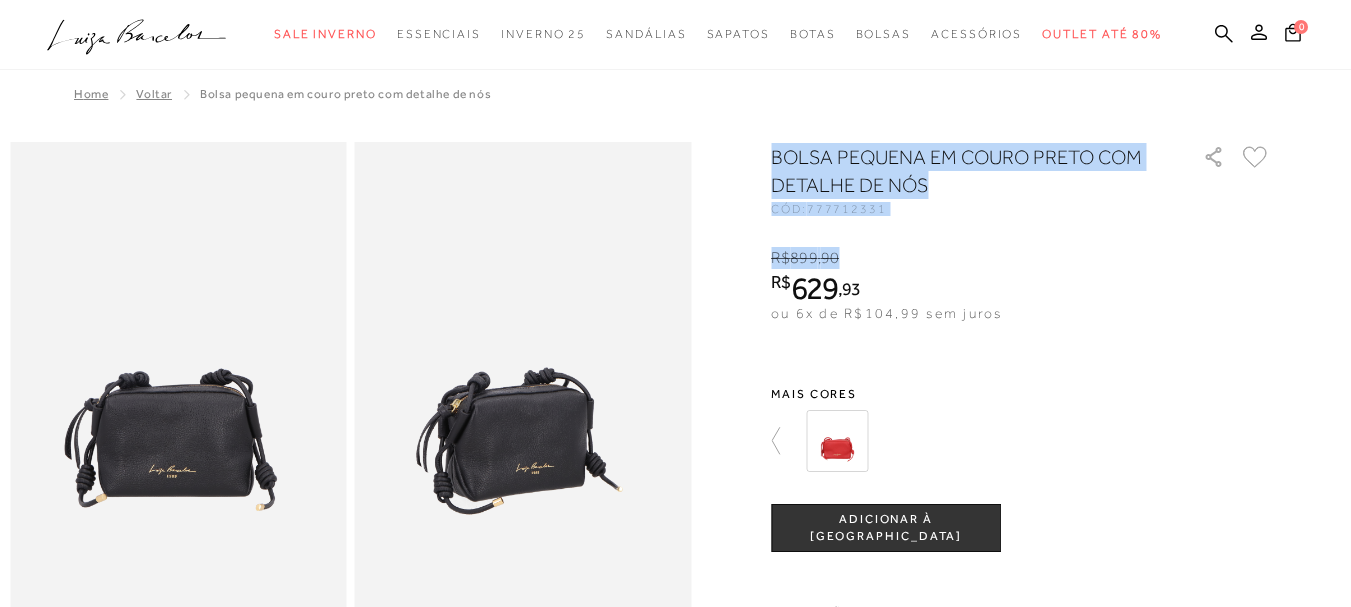 drag, startPoint x: 774, startPoint y: 158, endPoint x: 869, endPoint y: 242, distance: 126.81088 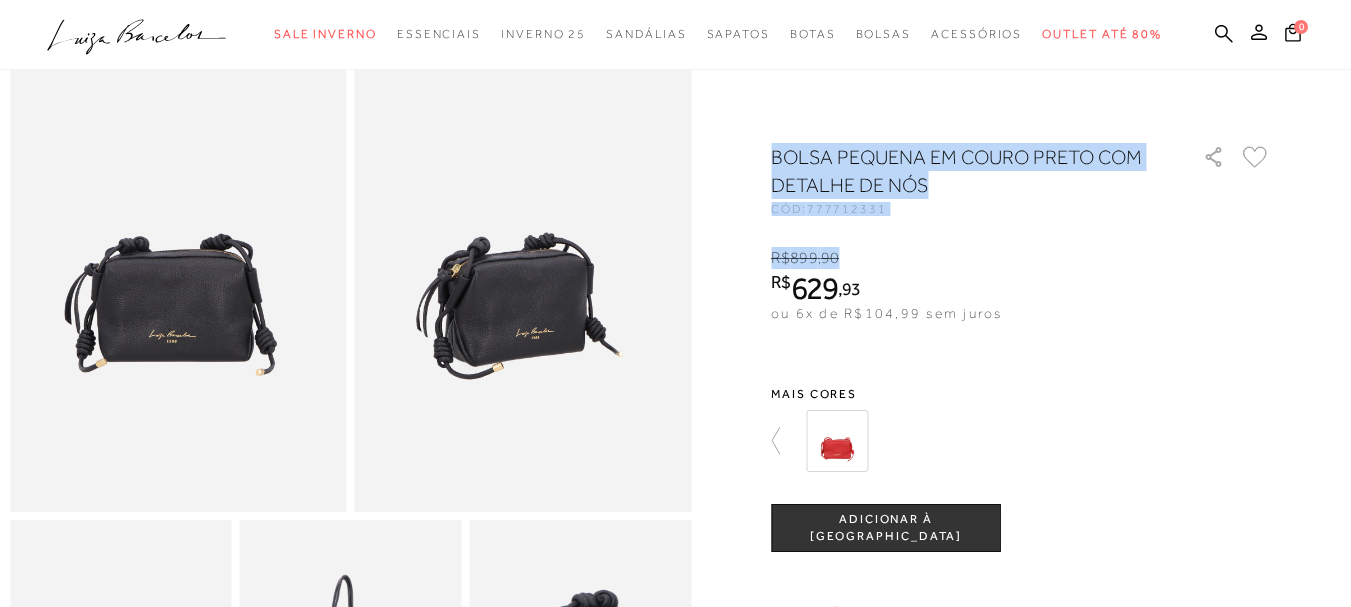 scroll, scrollTop: 100, scrollLeft: 0, axis: vertical 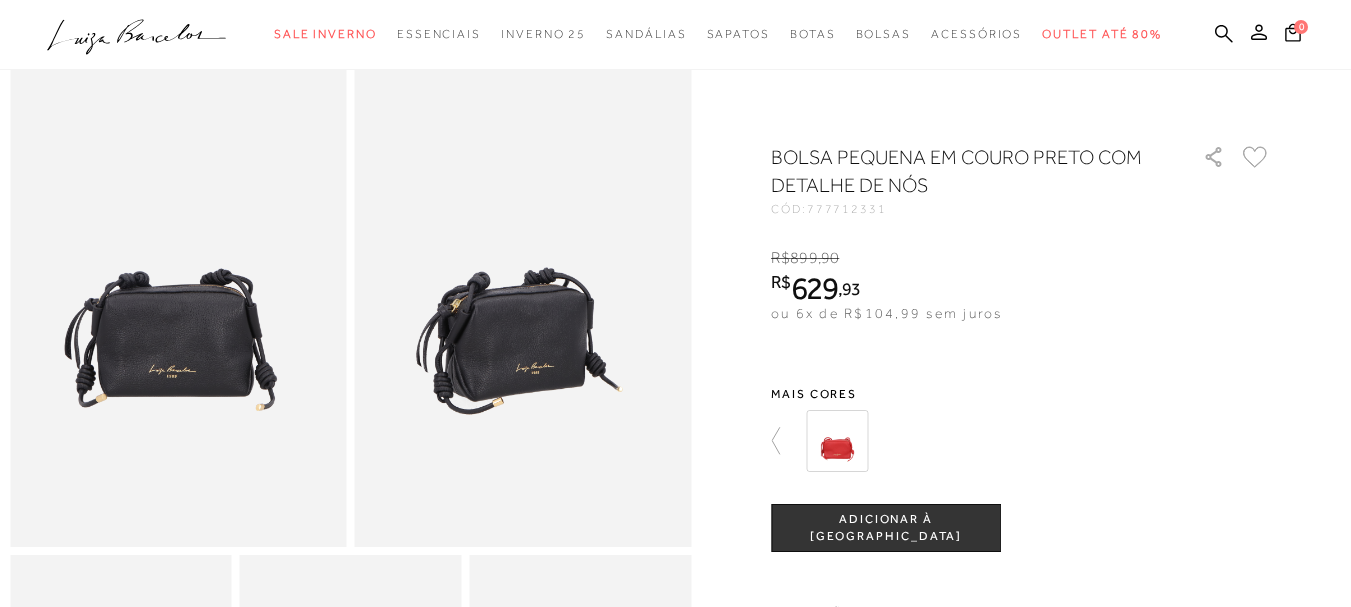 click on "BOLSA PEQUENA EM COURO PRETO COM DETALHE DE NÓS
CÓD:
777712331
×
É necessário selecionar um tamanho para adicionar o produto como favorito.
R$ 899 , 90
R$ 629 , 93
ou 6x de R$104,99 sem juros
De  R$899,90
Por:  R$629,93" at bounding box center [1021, 548] 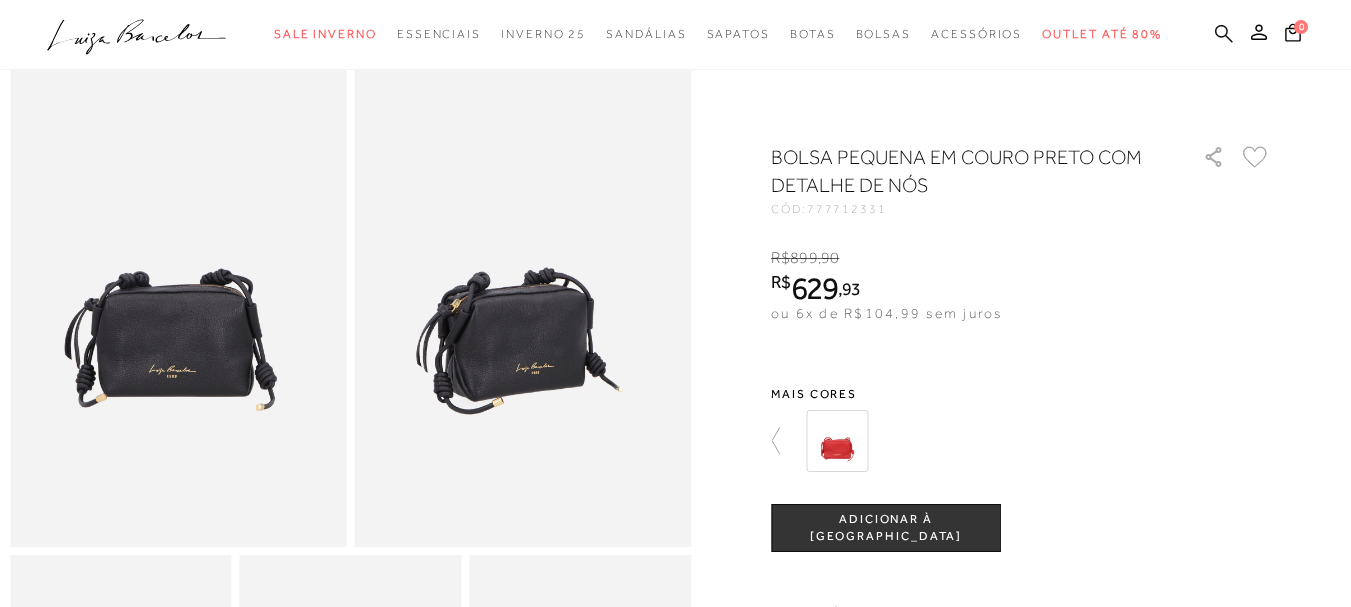 click 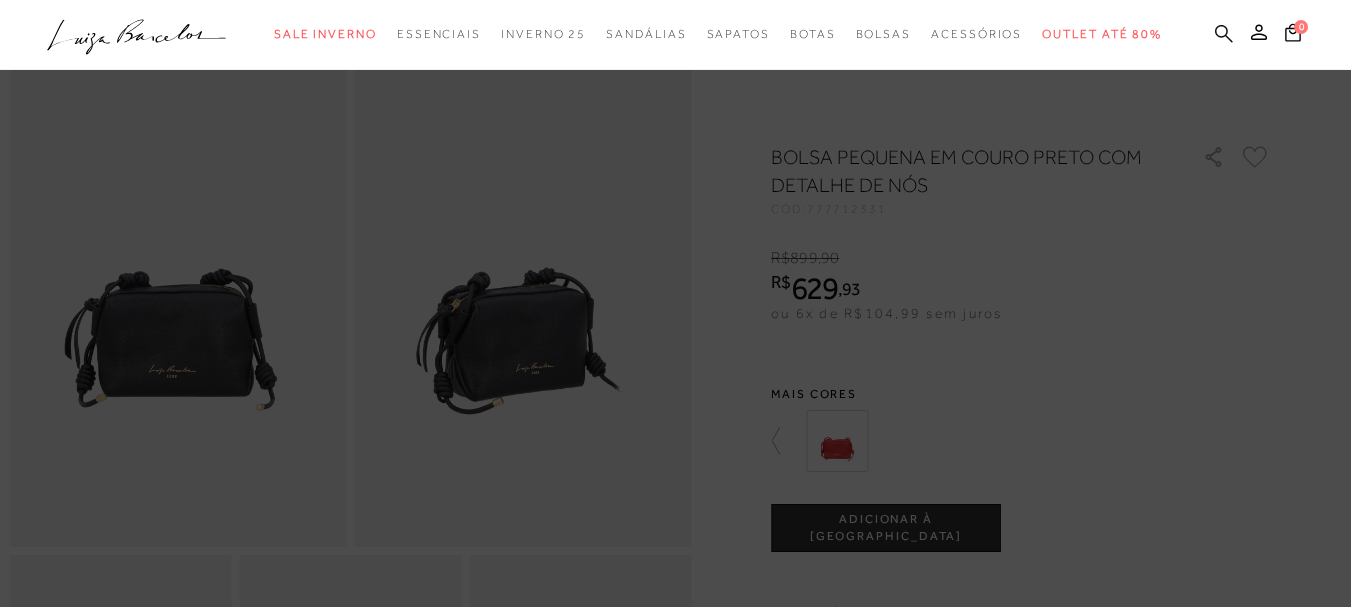 click 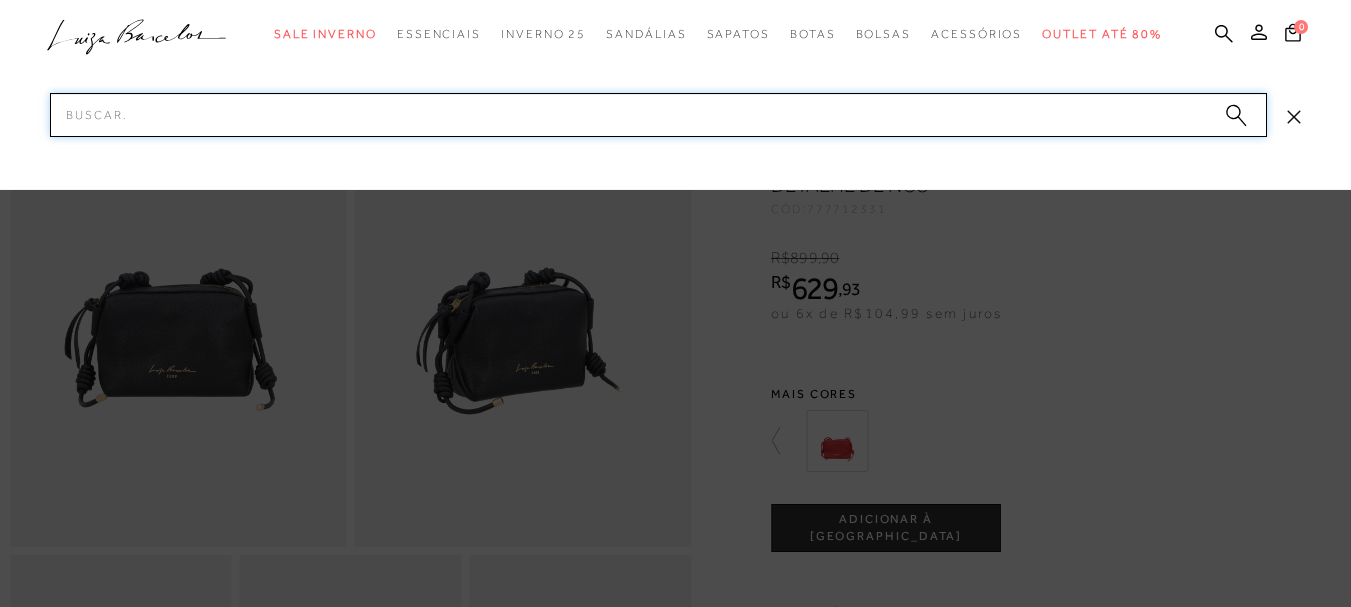 click on "Pesquisar" at bounding box center [658, 115] 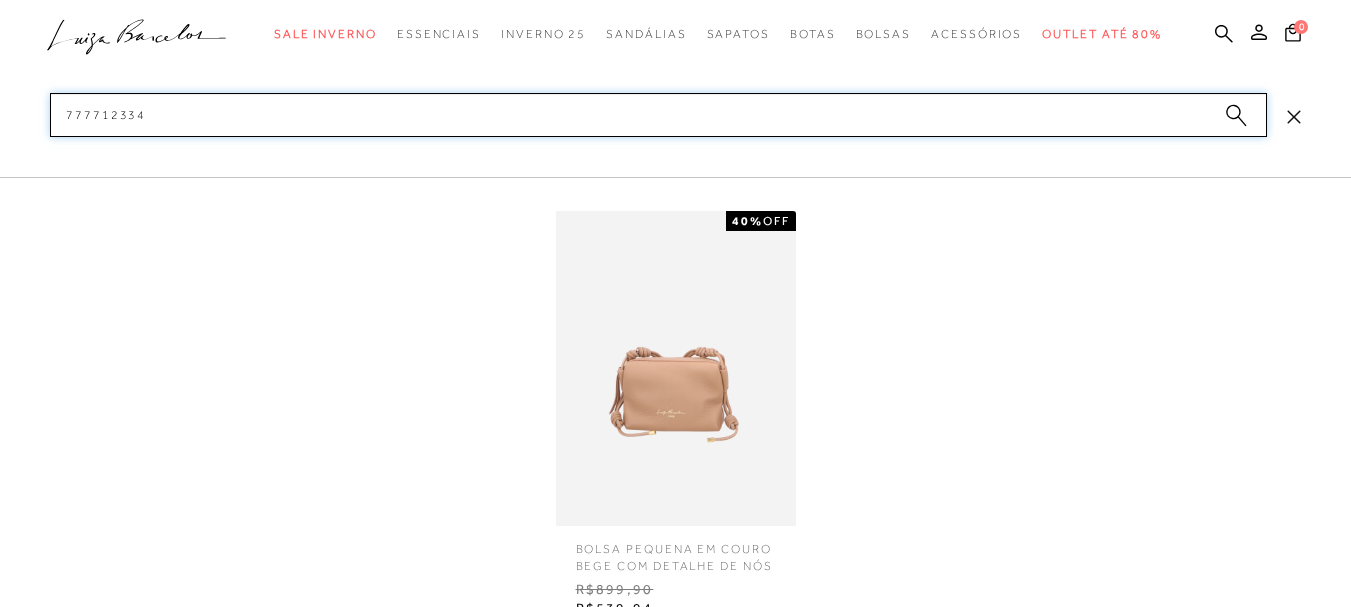type on "777712334" 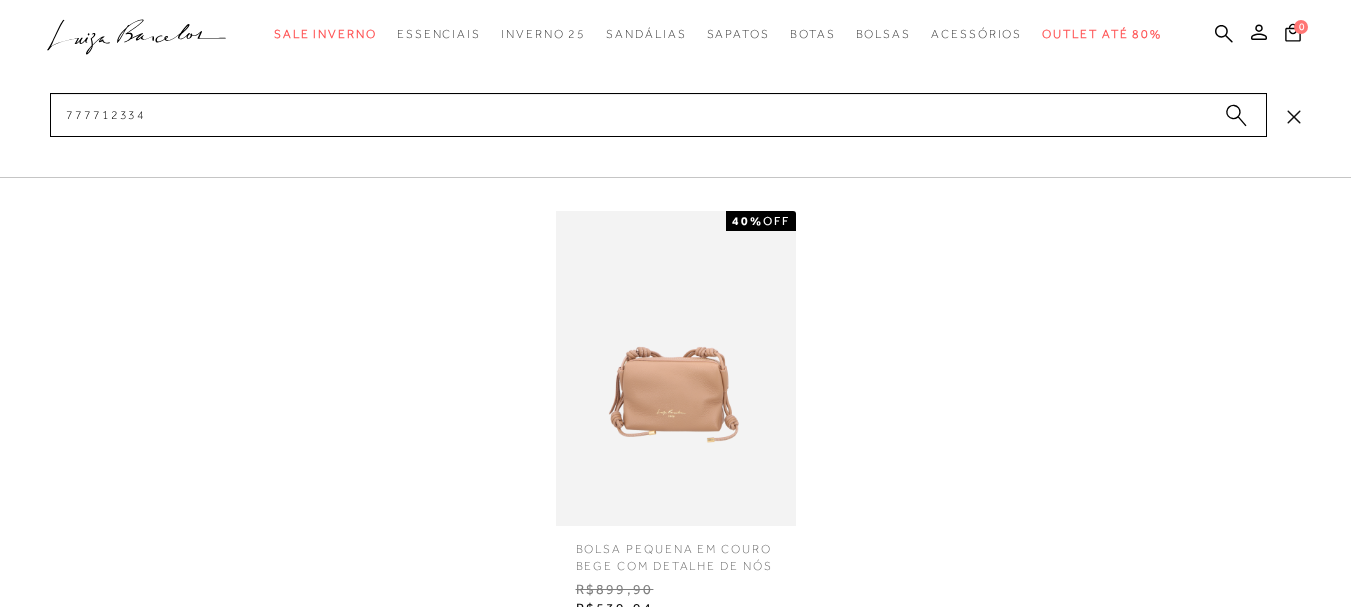 click at bounding box center [676, 368] 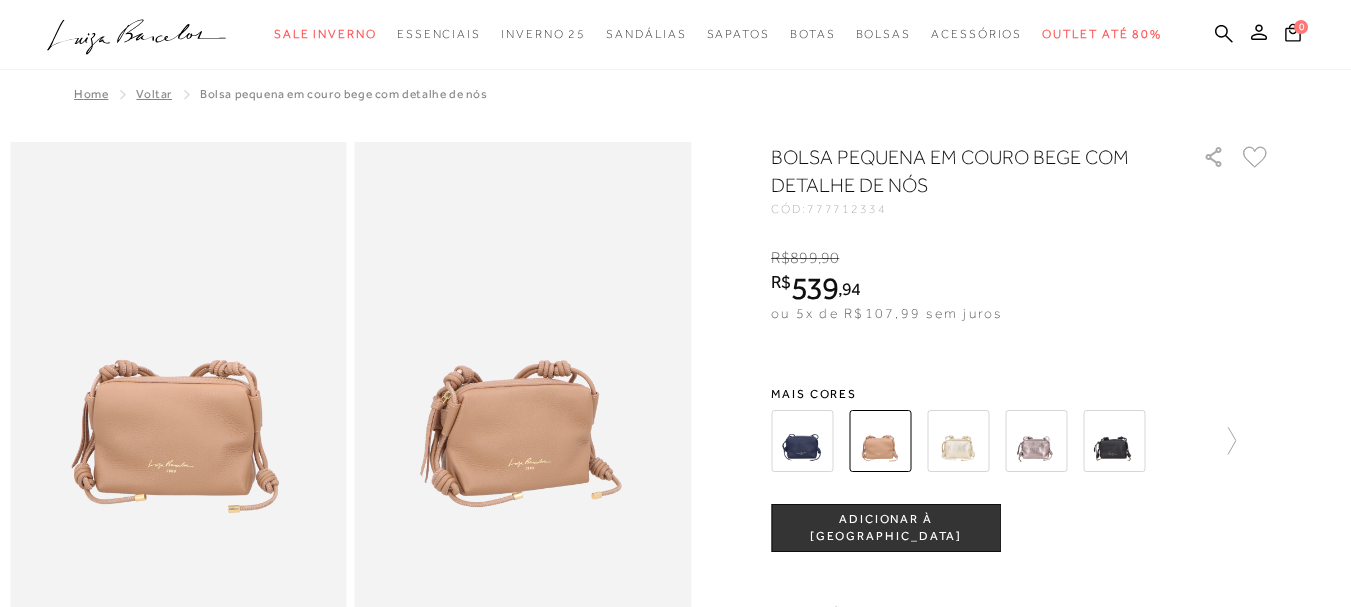 scroll, scrollTop: 0, scrollLeft: 0, axis: both 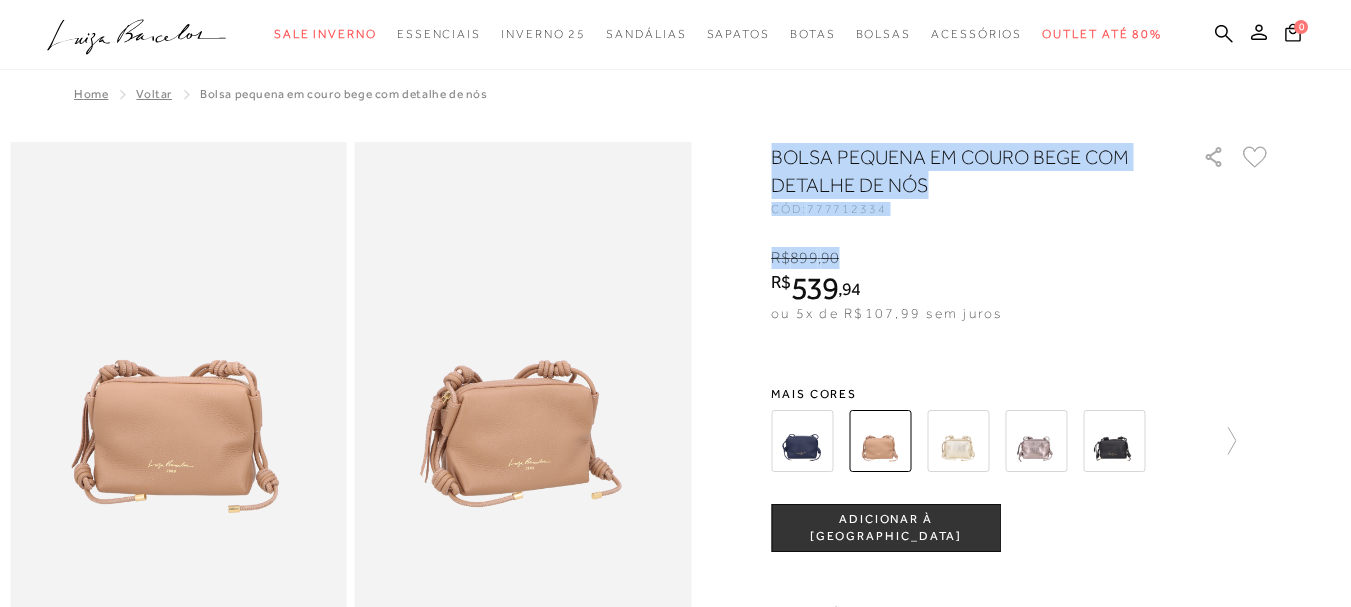 drag, startPoint x: 775, startPoint y: 150, endPoint x: 905, endPoint y: 260, distance: 170.29387 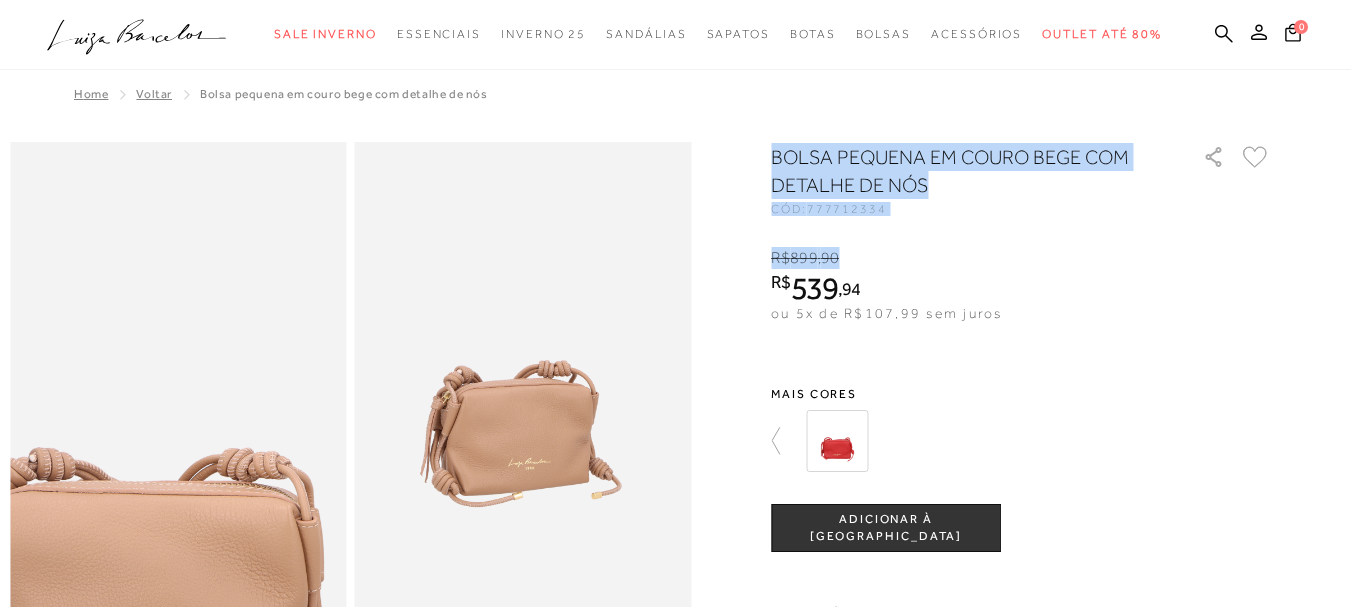 drag, startPoint x: 198, startPoint y: 275, endPoint x: 448, endPoint y: 284, distance: 250.16194 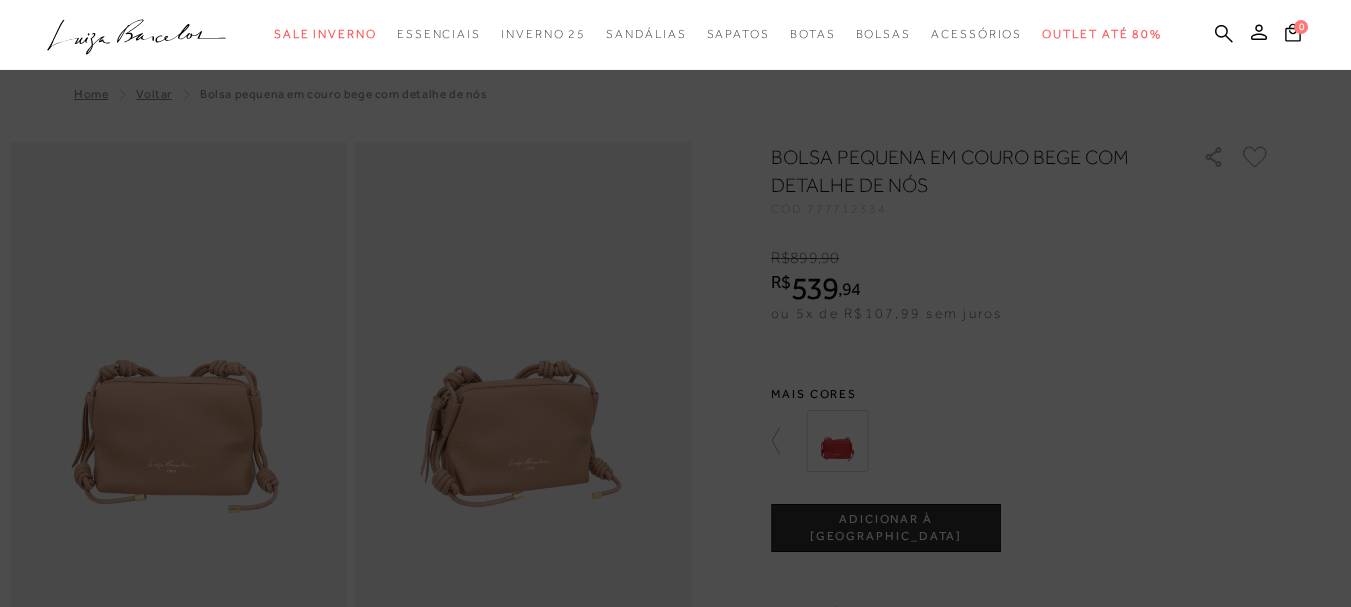 click at bounding box center (675, 303) 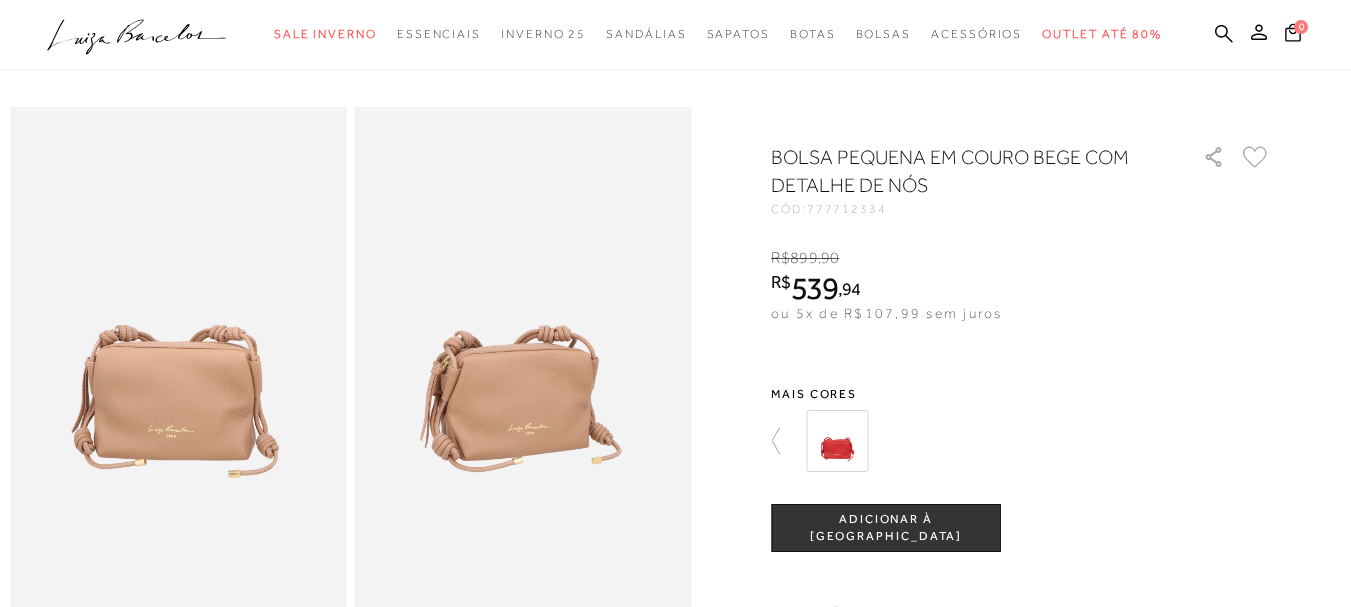 scroll, scrollTop: 0, scrollLeft: 0, axis: both 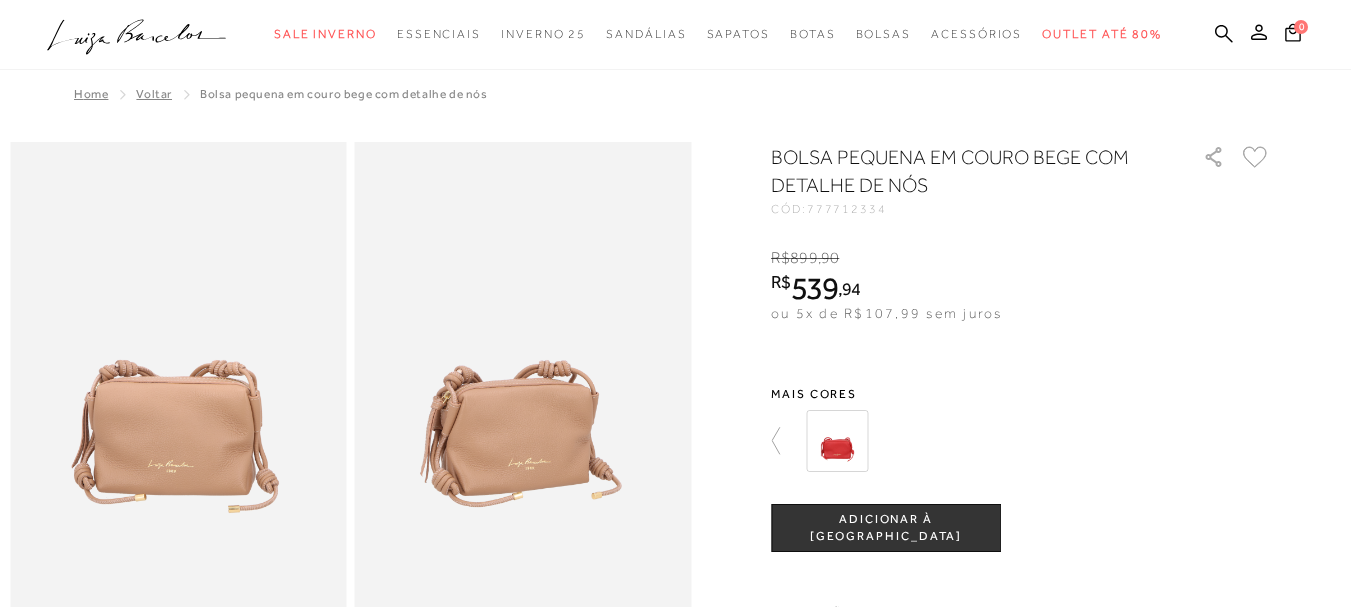 click on "BOLSA PEQUENA EM COURO BEGE COM DETALHE DE NÓS
CÓD:
777712334
×
É necessário selecionar um tamanho para adicionar o produto como favorito.
R$ 899 , 90
R$ 539 , 94
ou 5x de R$107,99 sem juros
De  R$899,90
Por:  R$539,94" at bounding box center [1021, 548] 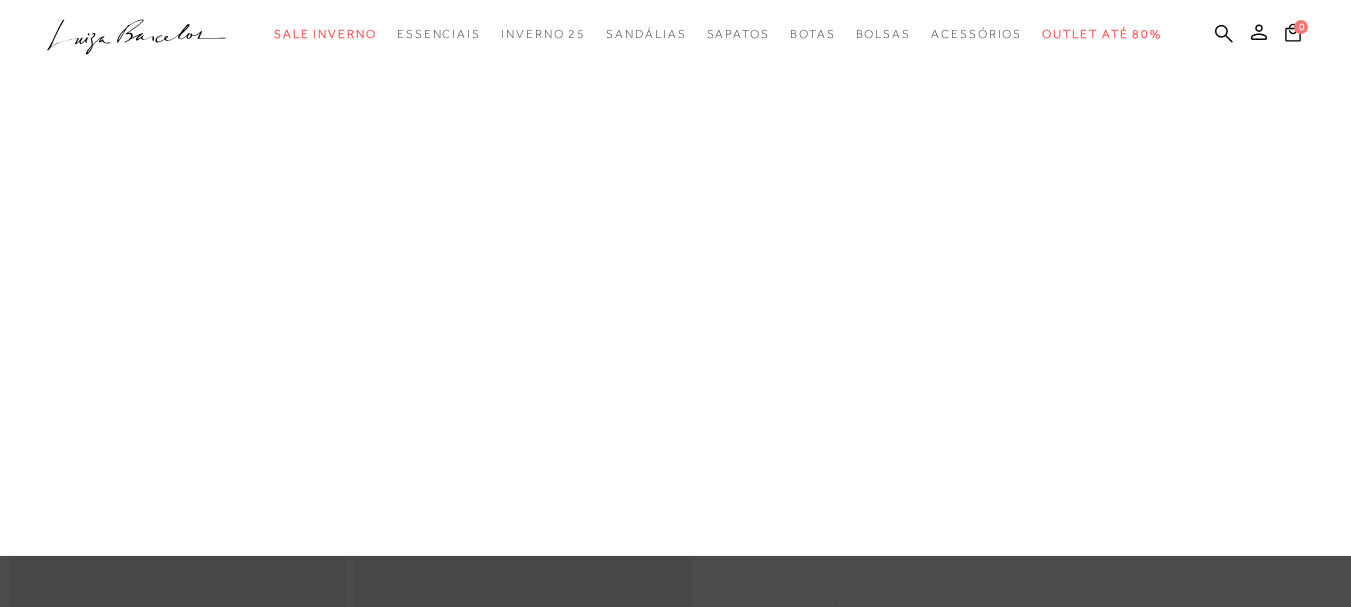 click on ".a{fill-rule:evenodd;}
Sale Inverno
Modelo
Sapatos
Sandálias
Mules
Bolsas
Acessórios Mule" at bounding box center [660, 34] 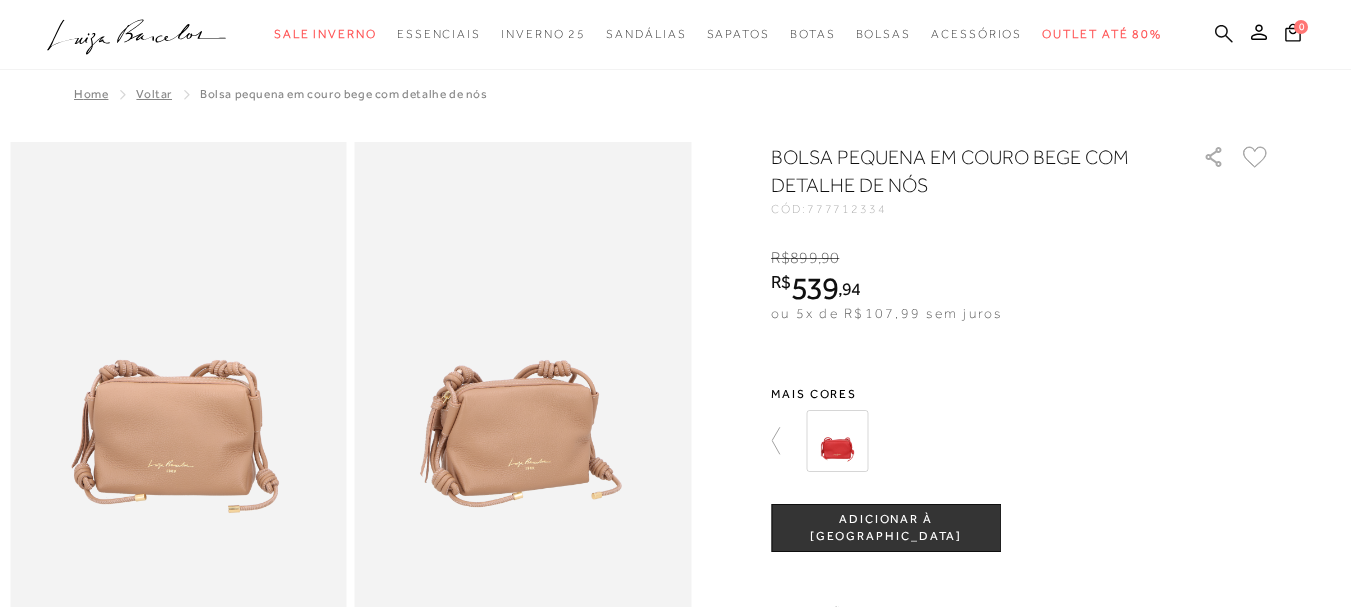click 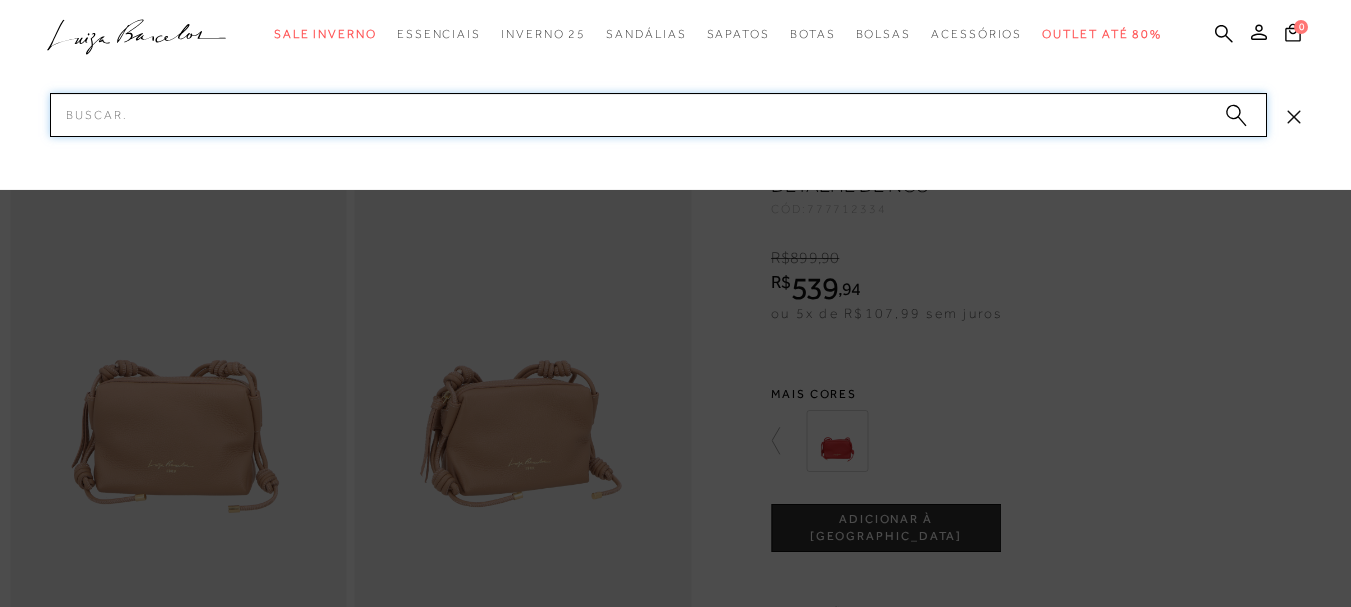 click on "Pesquisar" at bounding box center [658, 115] 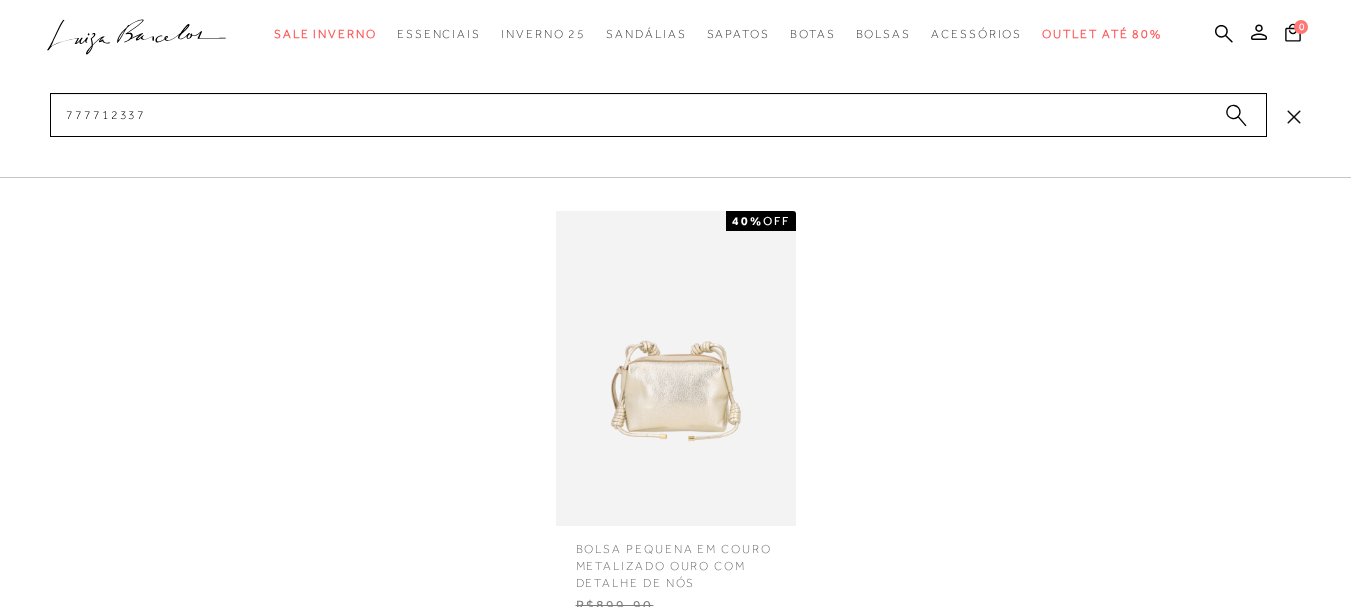 click on "categoryHeader
.a{fill-rule:evenodd;}
Sale Inverno
Modelo Sapatos Mules" at bounding box center (675, 0) 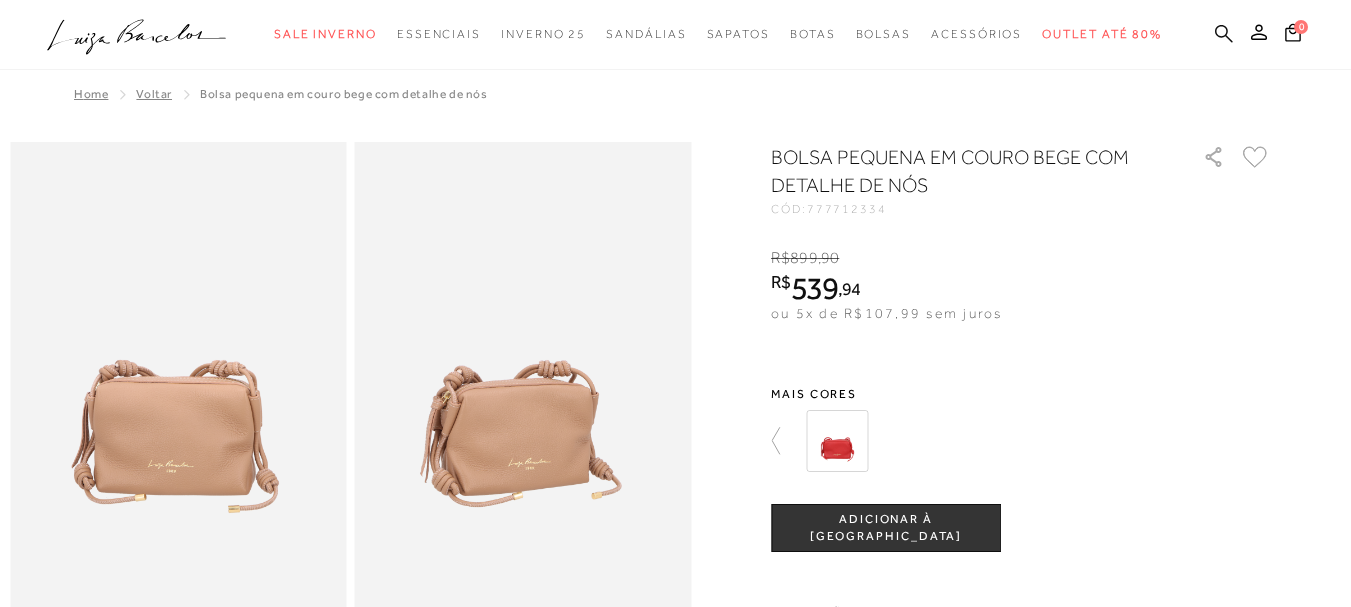 click 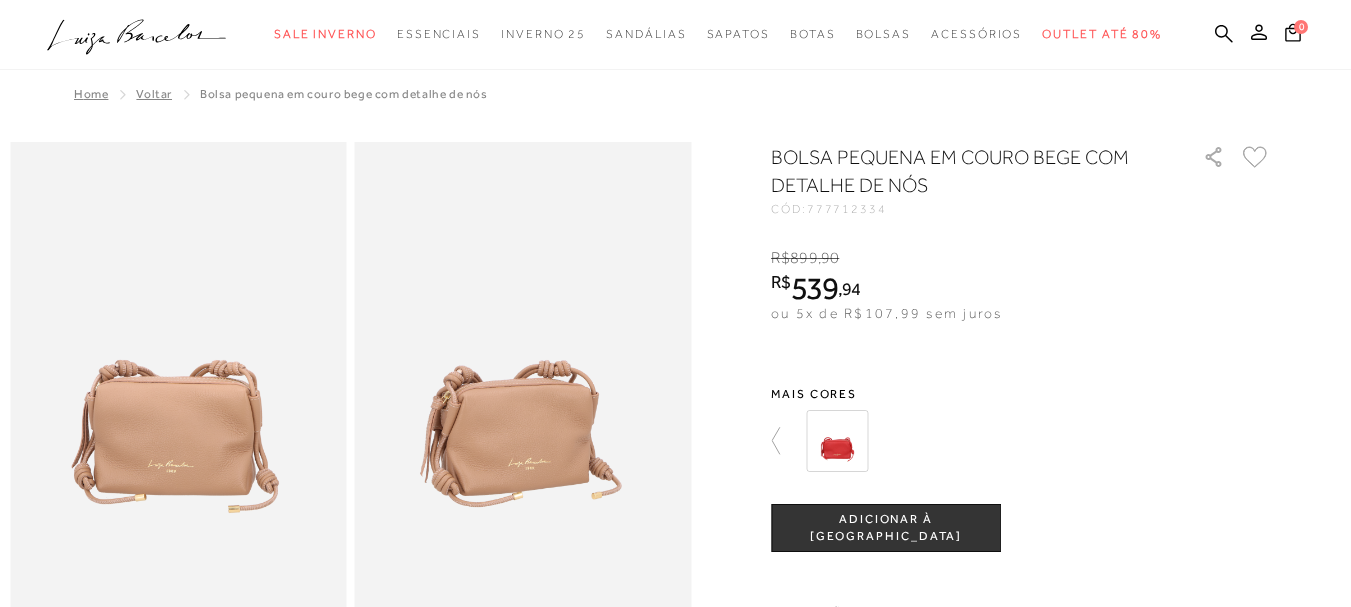 click on ".a{fill-rule:evenodd;}
Sale Inverno
Modelo
Sapatos
Sandálias
Mules
Bolsas
Acessórios Mule" at bounding box center [660, 34] 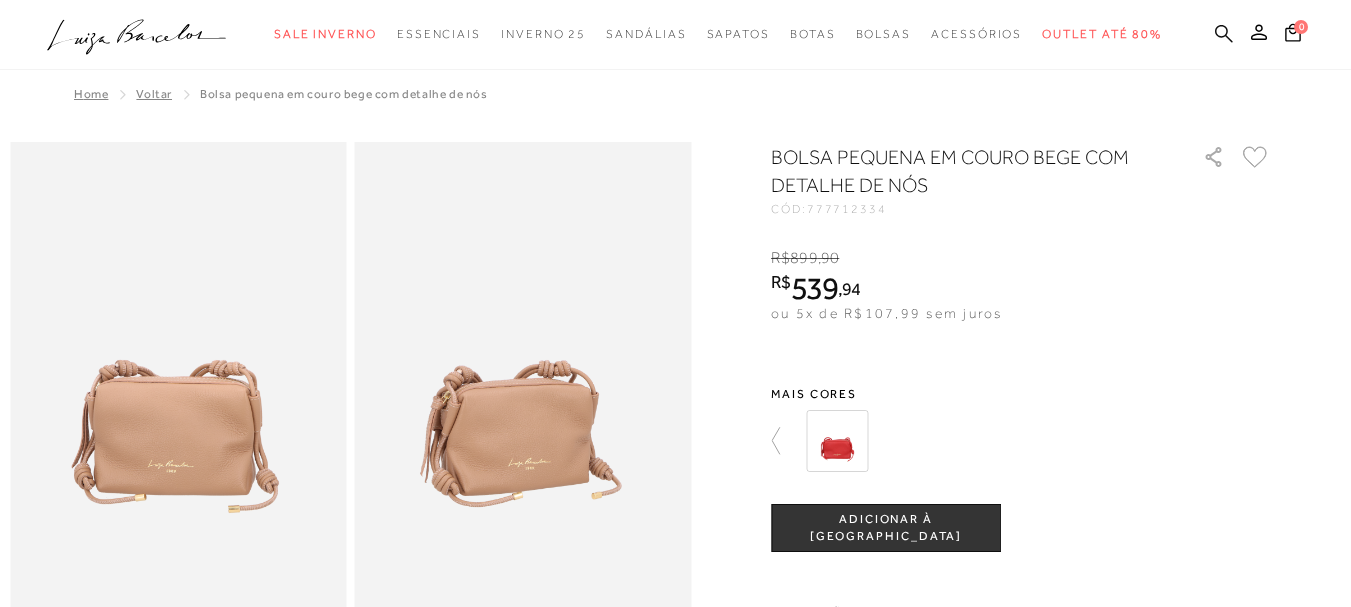 click 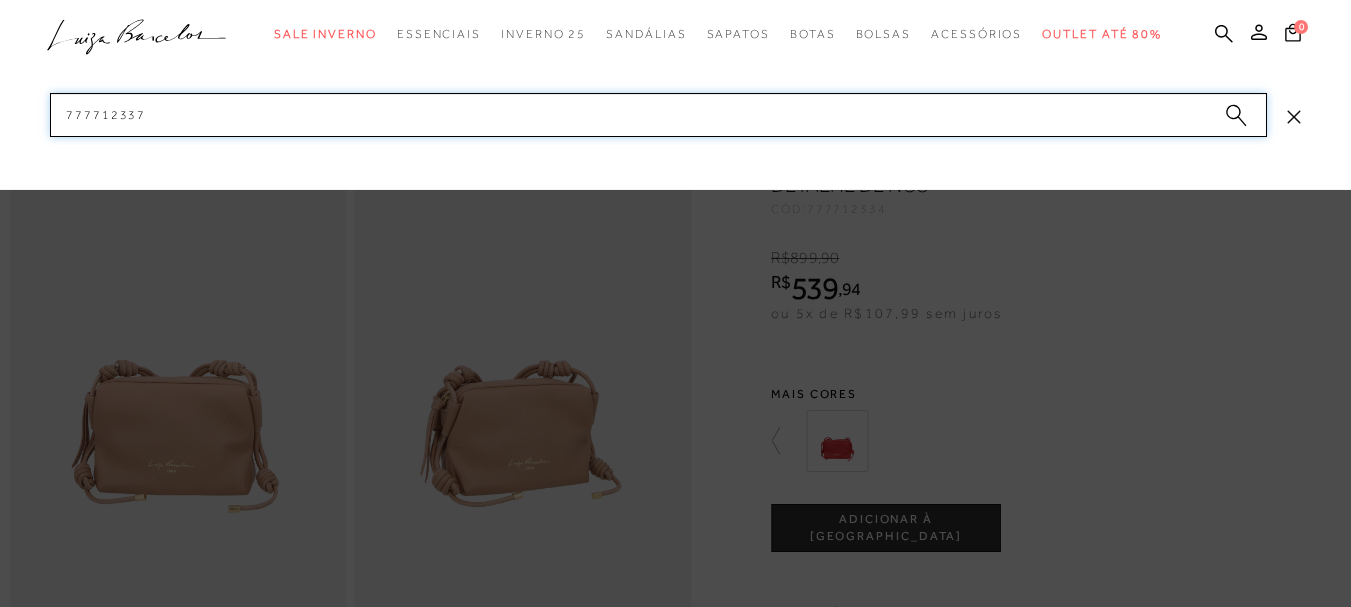 click on "777712337" at bounding box center [658, 115] 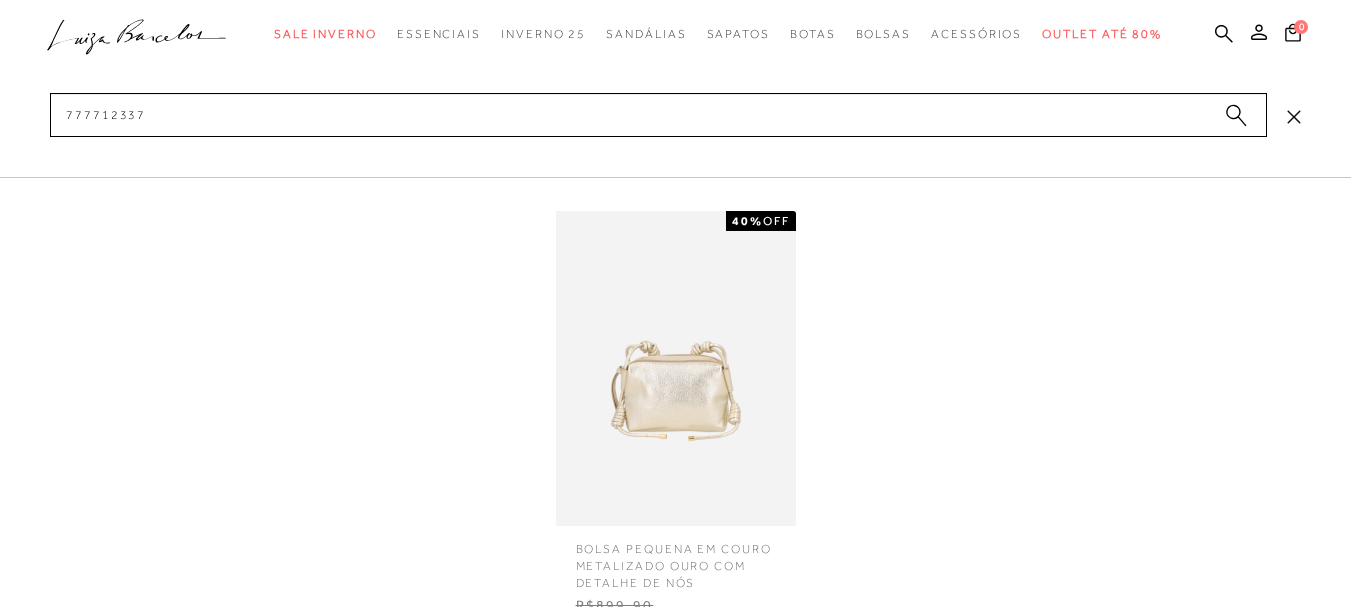 click on "categoryHeader
.a{fill-rule:evenodd;}
Sale Inverno
Modelo Sapatos Mules" at bounding box center [675, 0] 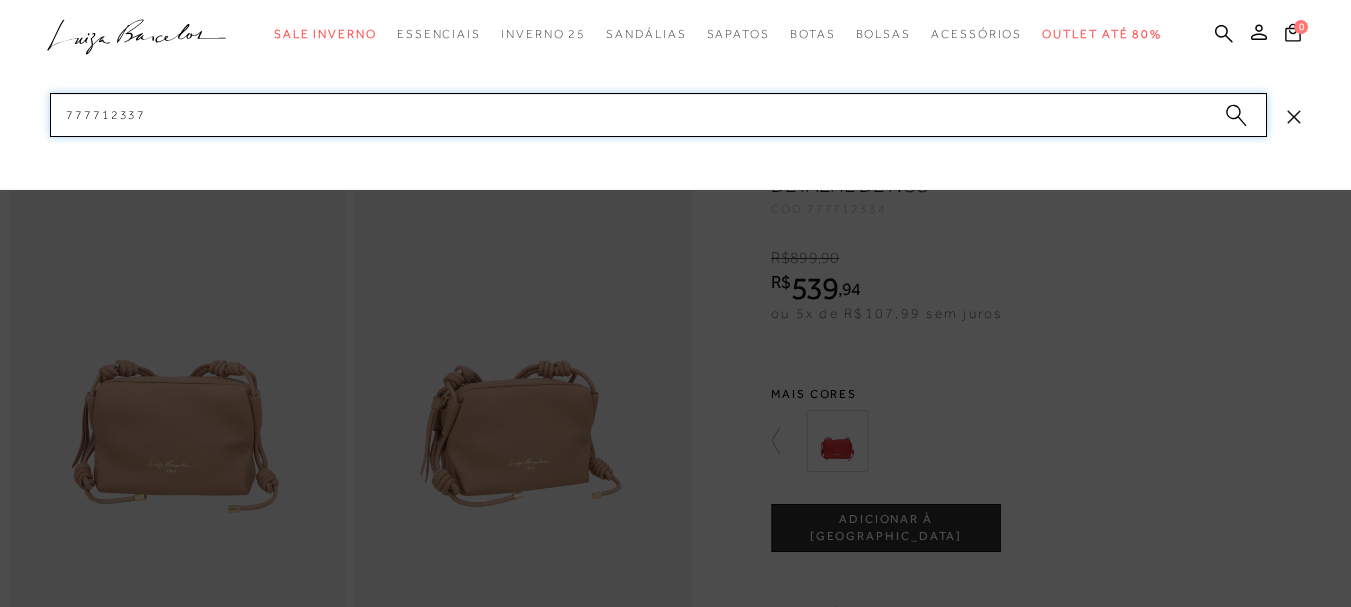 click on "777712337" at bounding box center (658, 115) 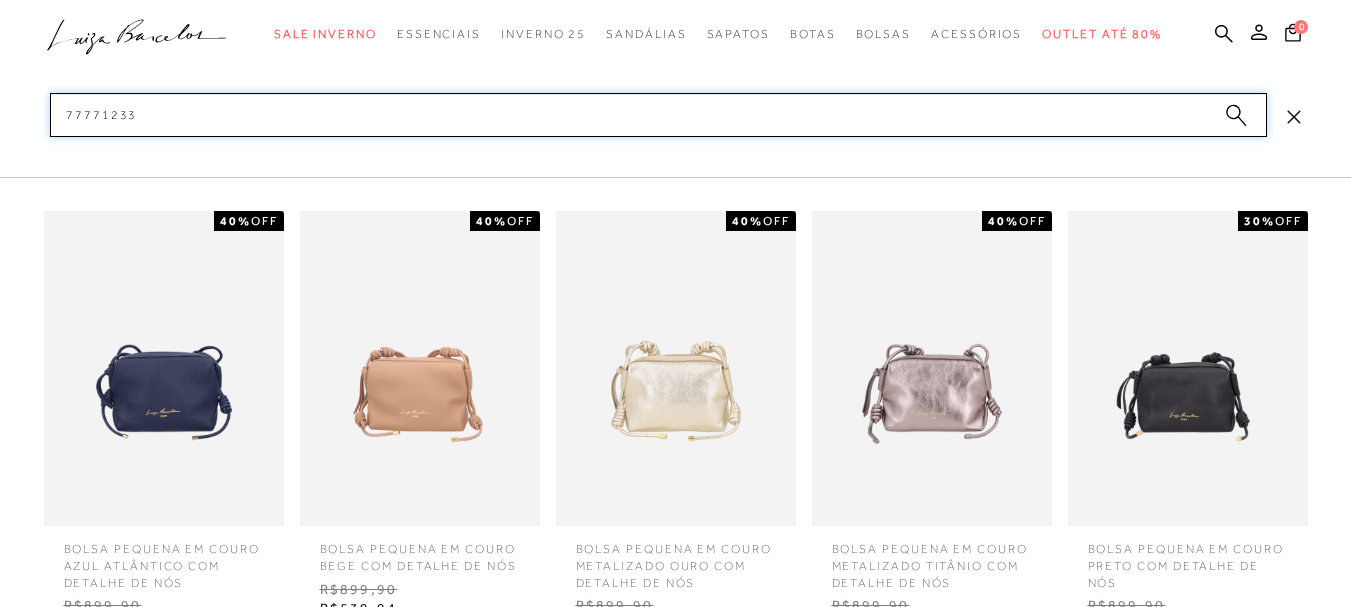 click on "77771233" at bounding box center (658, 115) 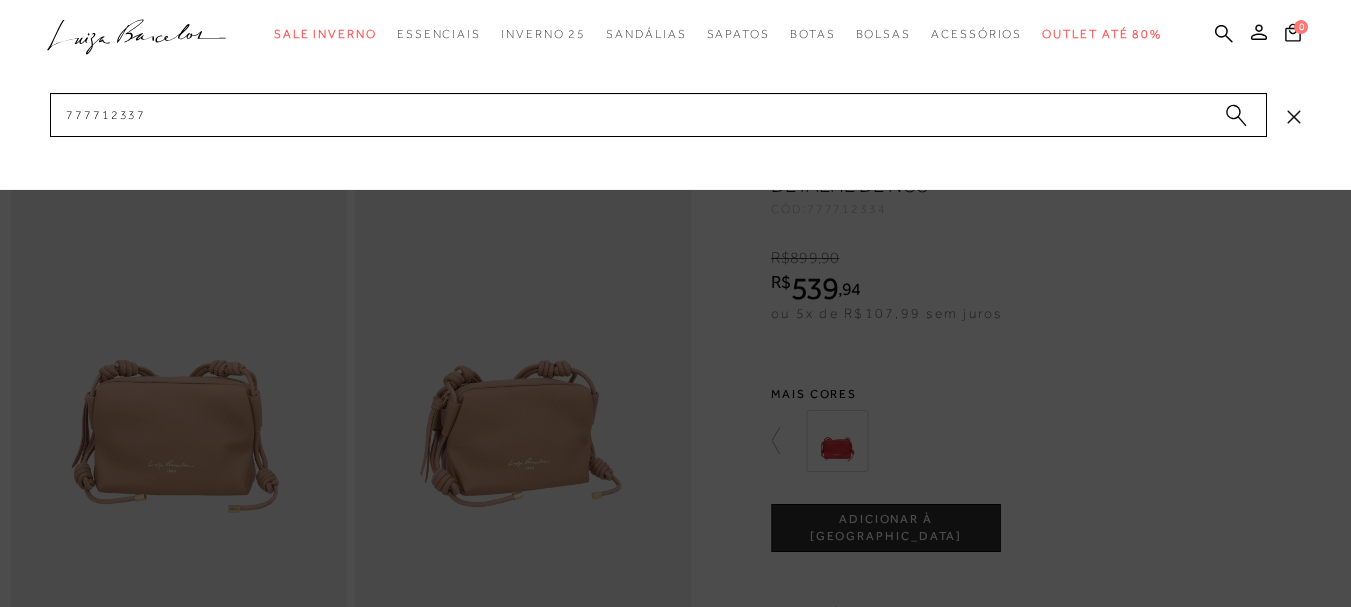 click on "categoryHeader
.a{fill-rule:evenodd;}
Sale Inverno
Modelo Sapatos Mules" at bounding box center (675, 0) 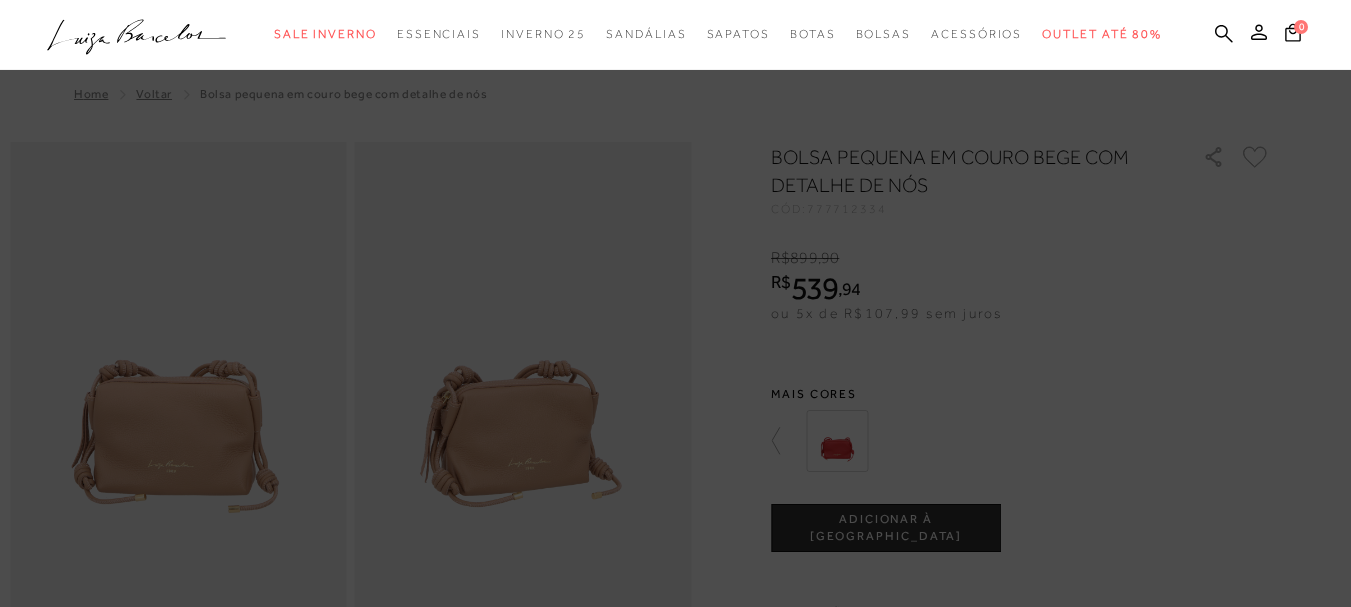 click on ".a{fill-rule:evenodd;}" 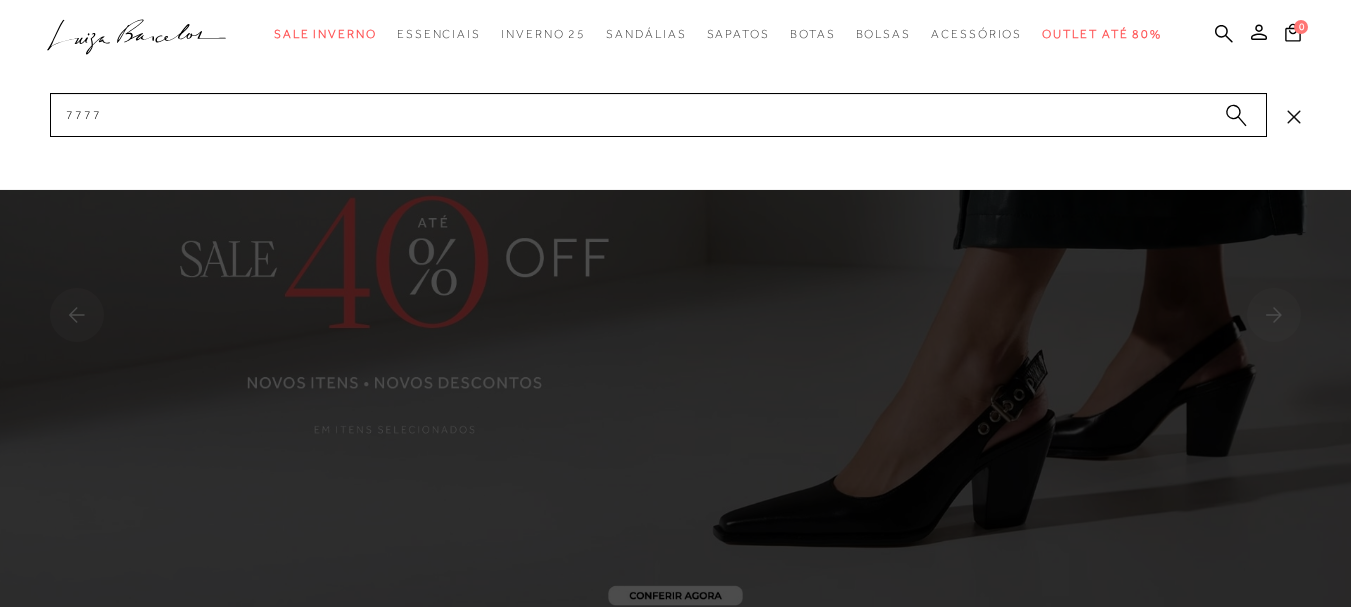 scroll, scrollTop: 0, scrollLeft: 0, axis: both 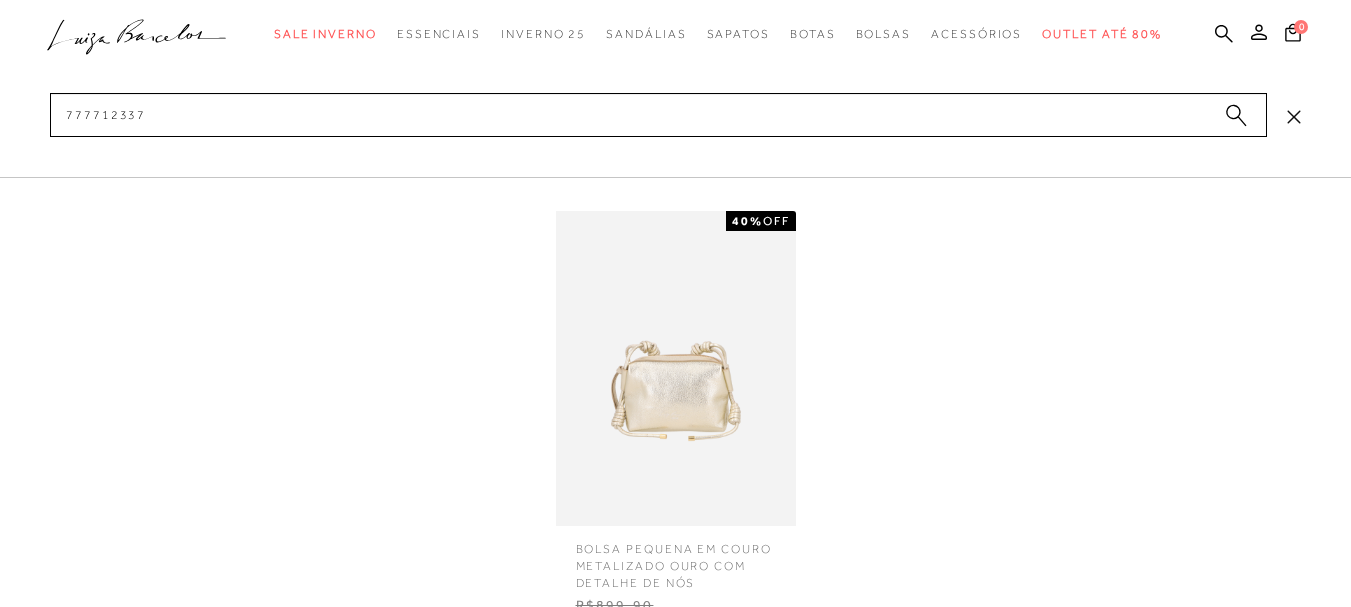type on "777712337" 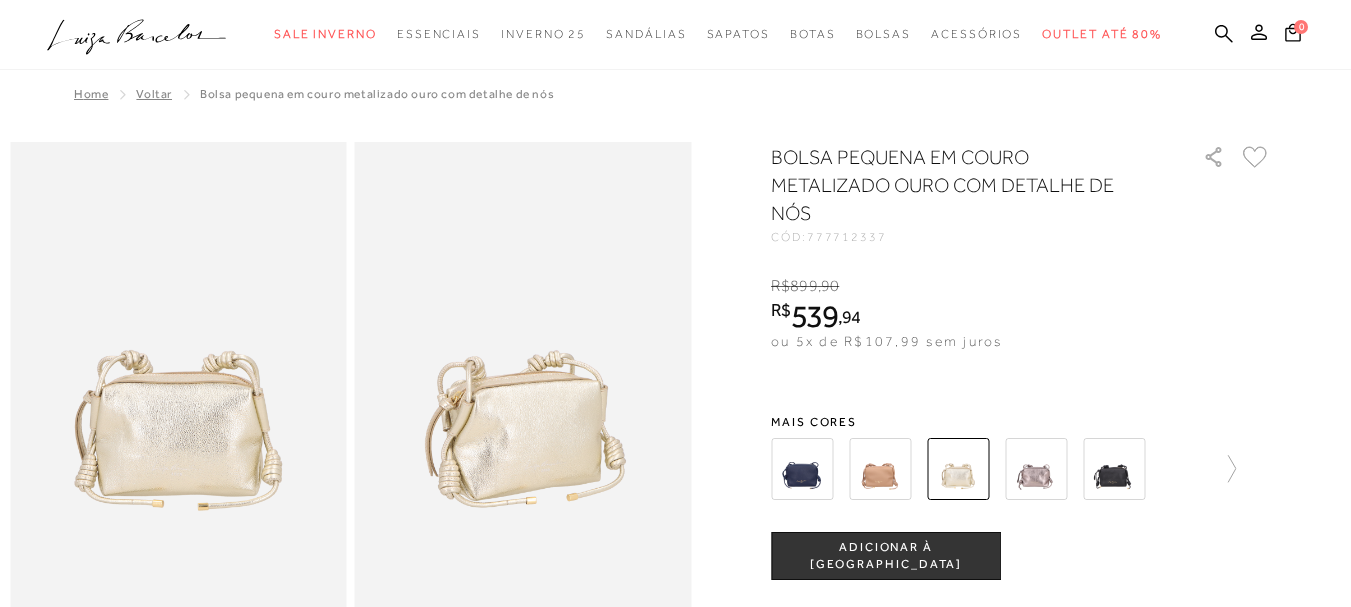 scroll, scrollTop: 0, scrollLeft: 0, axis: both 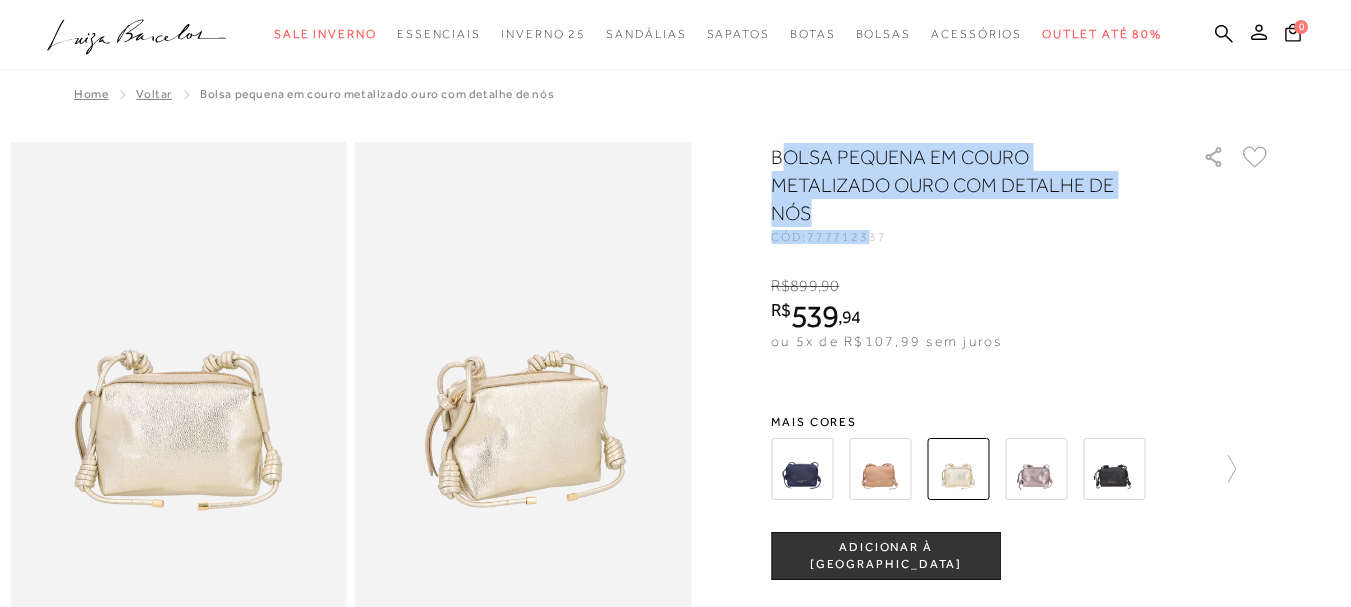 drag, startPoint x: 789, startPoint y: 148, endPoint x: 837, endPoint y: 218, distance: 84.87638 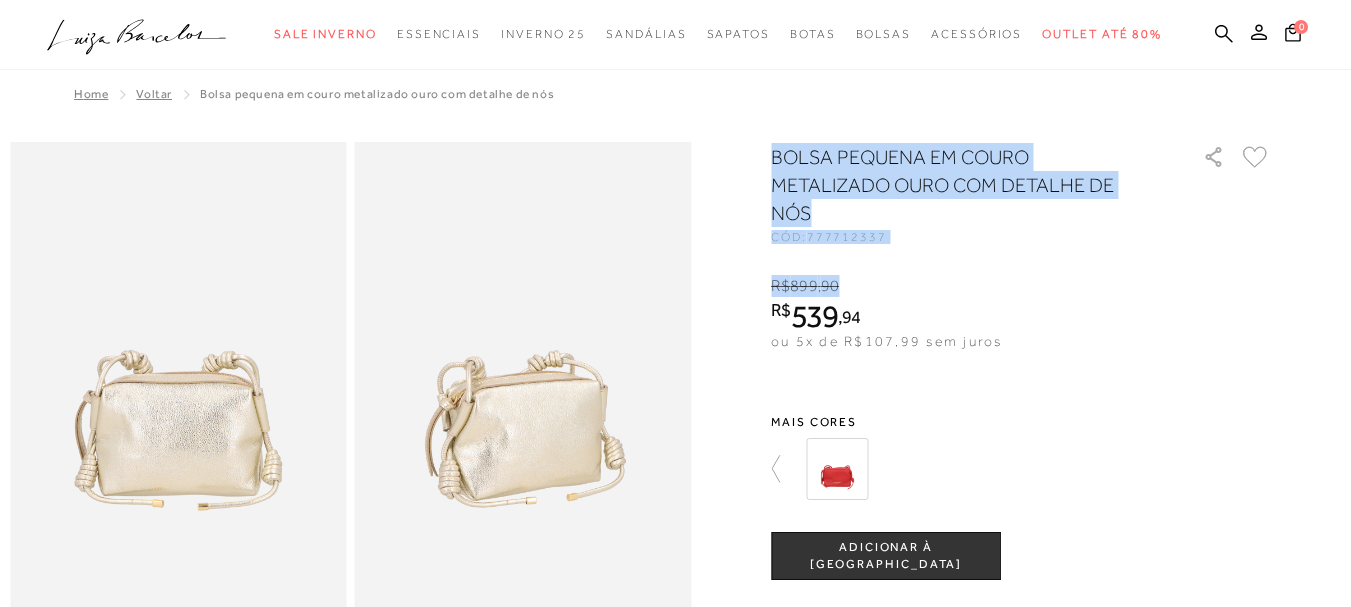 drag, startPoint x: 778, startPoint y: 163, endPoint x: 888, endPoint y: 296, distance: 172.5949 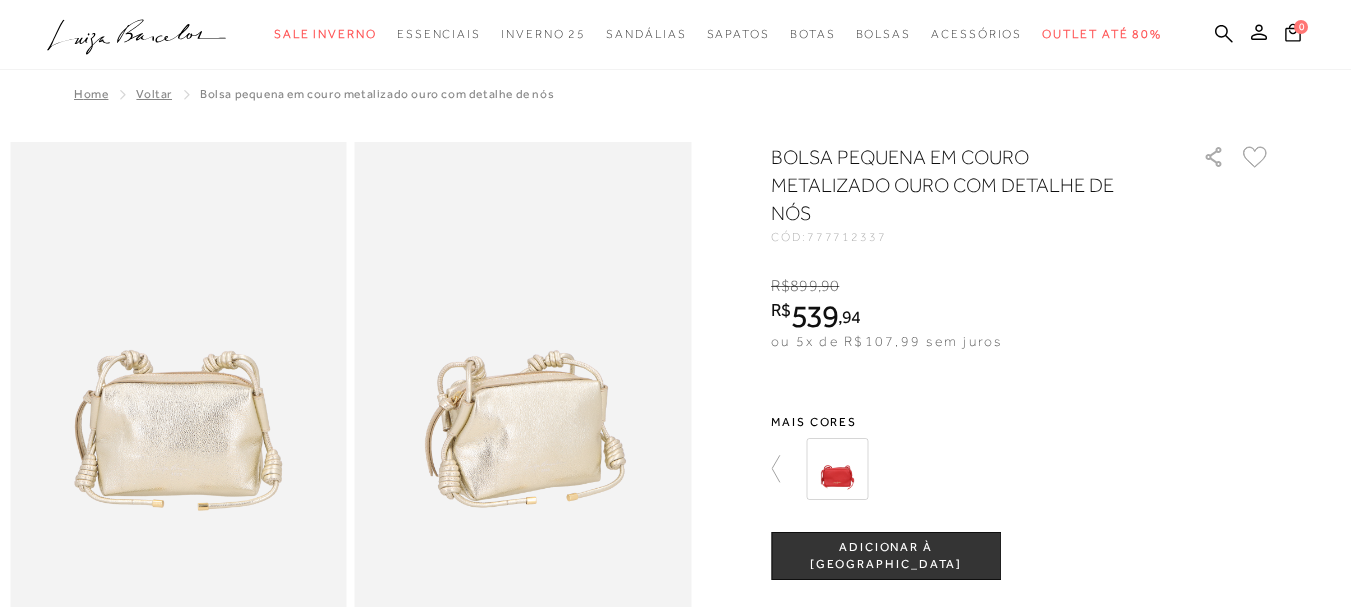 click at bounding box center [1032, 469] 